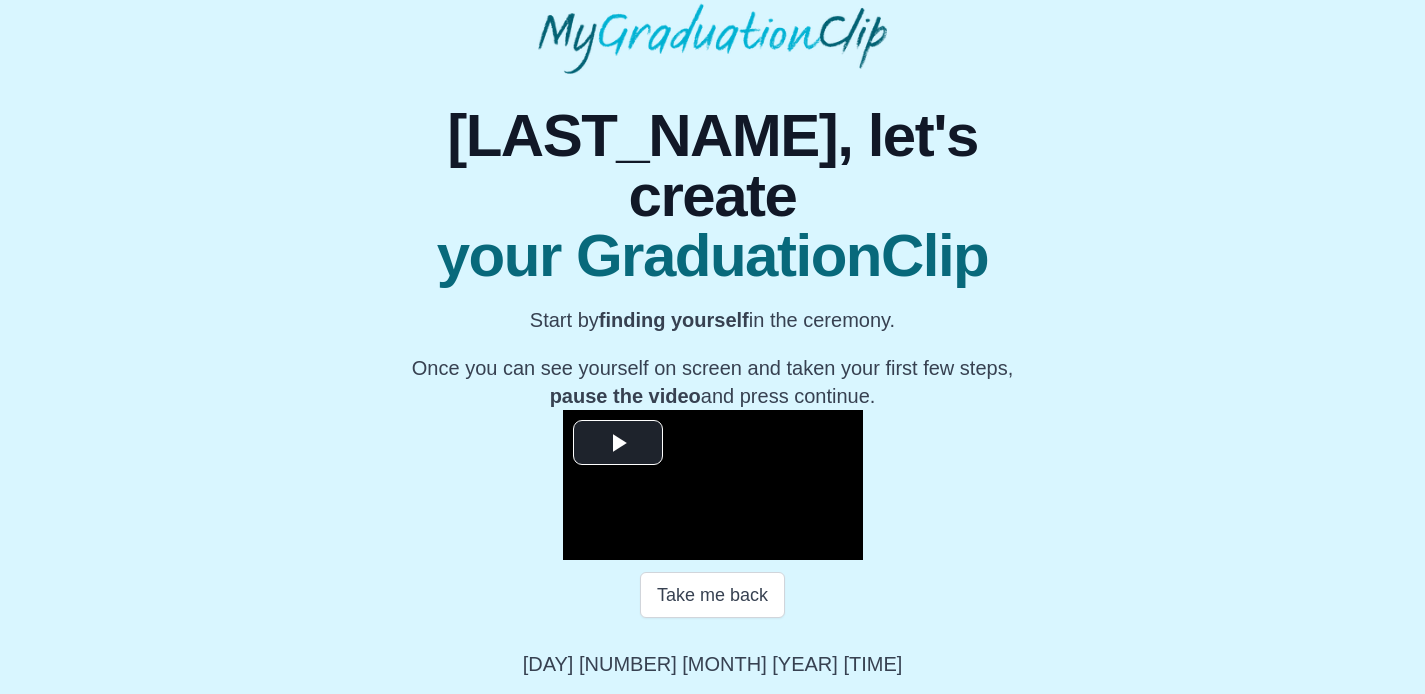 scroll, scrollTop: 285, scrollLeft: 0, axis: vertical 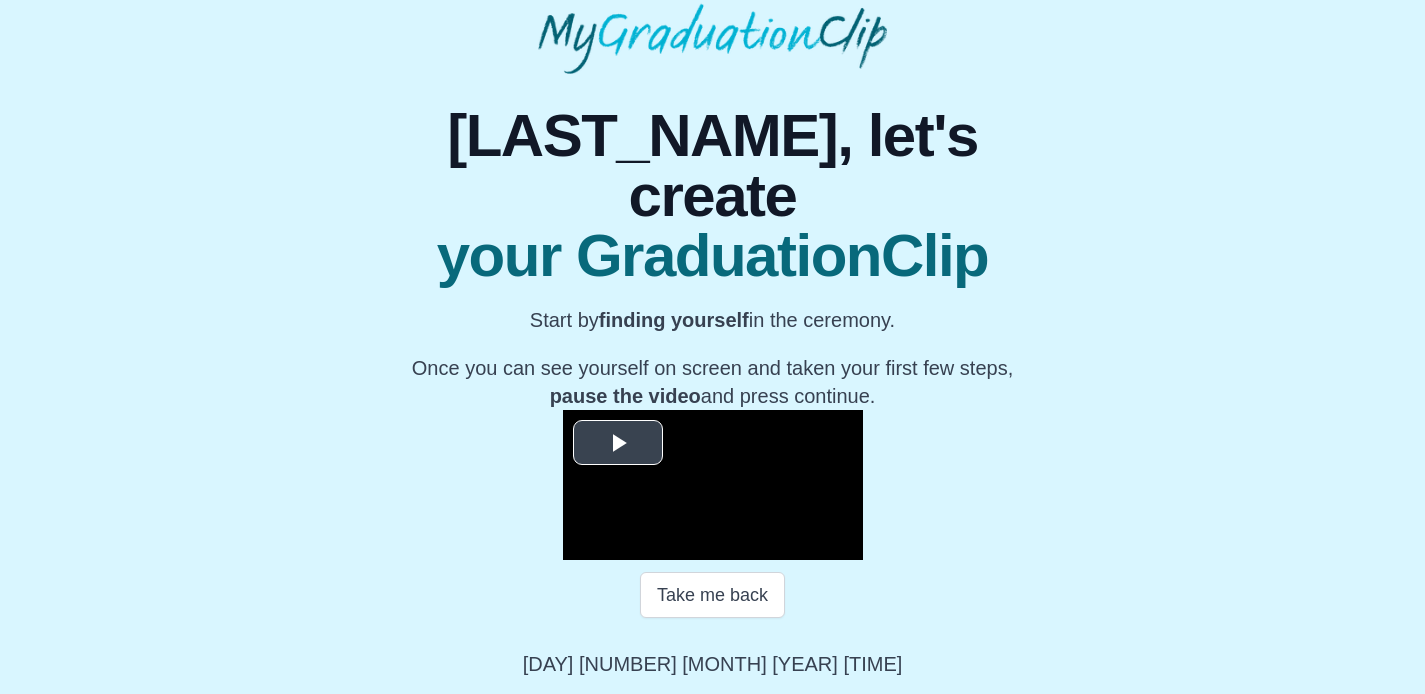click at bounding box center [618, 443] 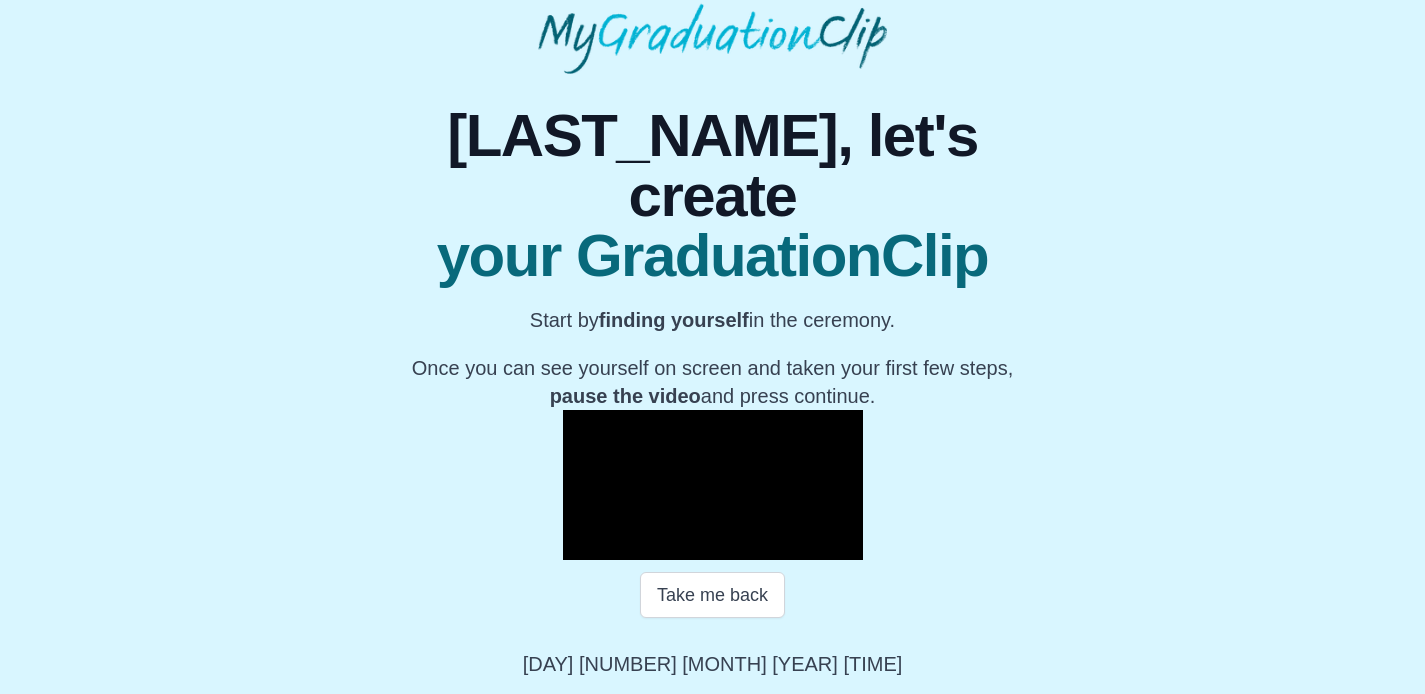 scroll, scrollTop: 237, scrollLeft: 0, axis: vertical 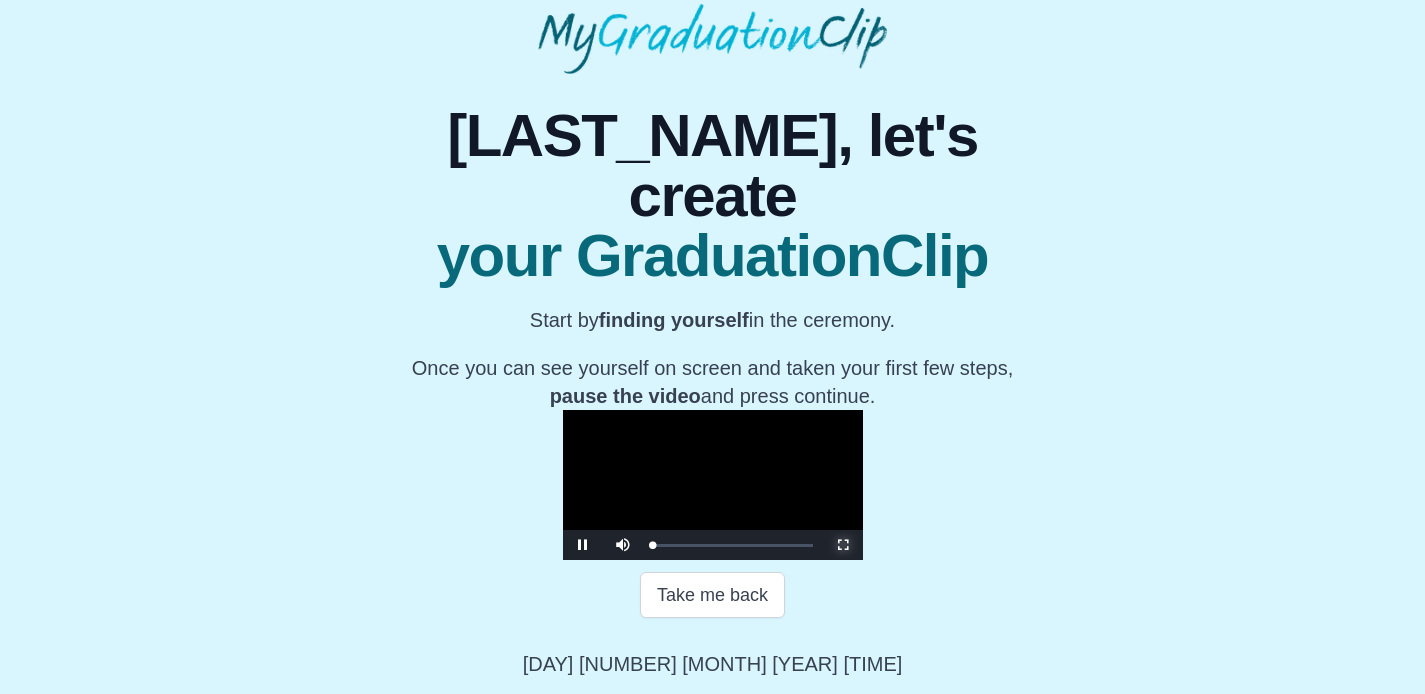 click at bounding box center [843, 545] 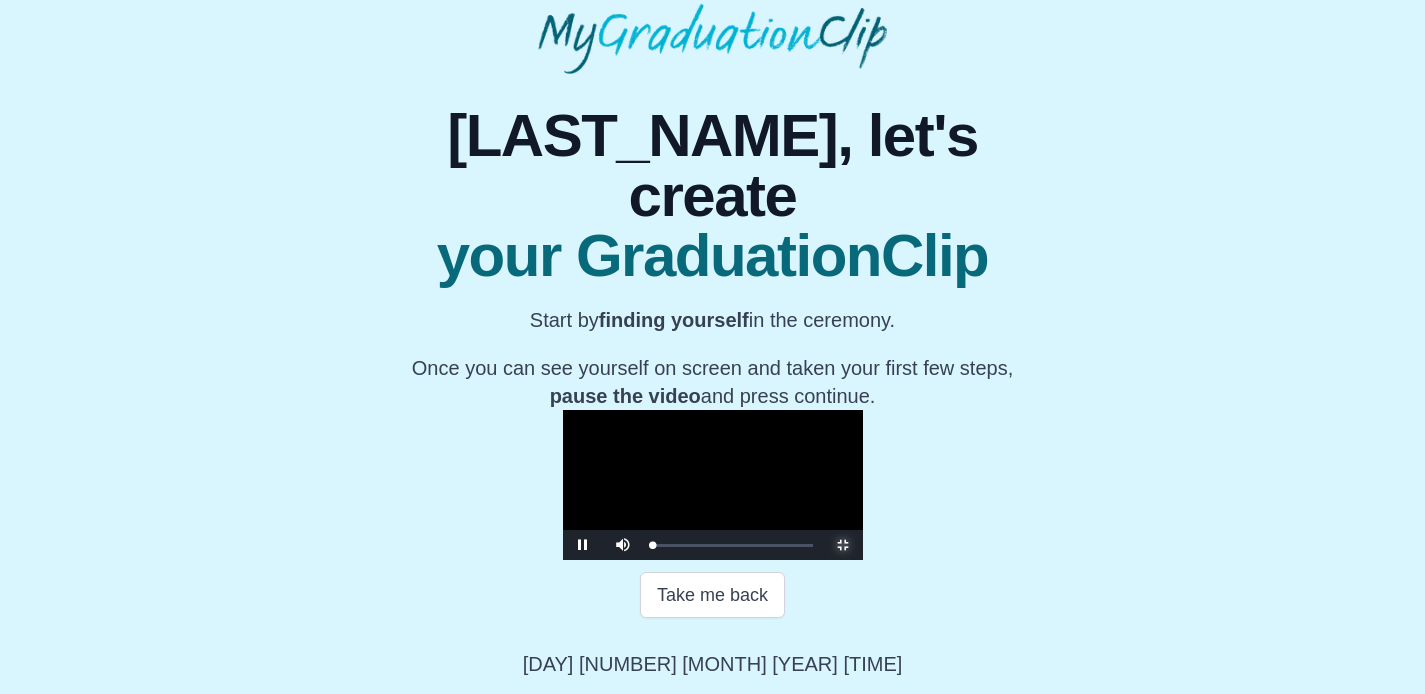 scroll, scrollTop: 0, scrollLeft: 0, axis: both 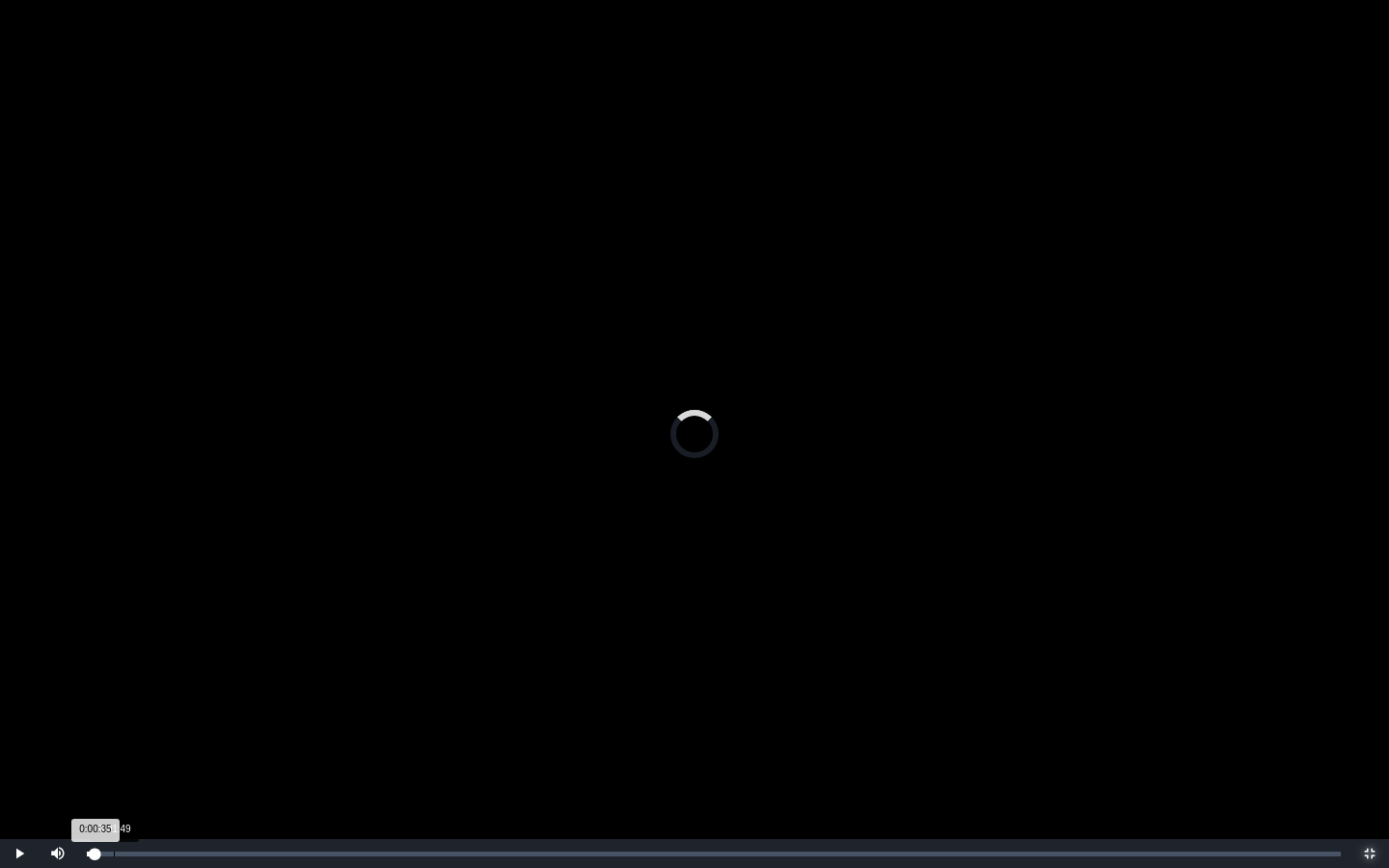 drag, startPoint x: 95, startPoint y: 853, endPoint x: 126, endPoint y: 853, distance: 31 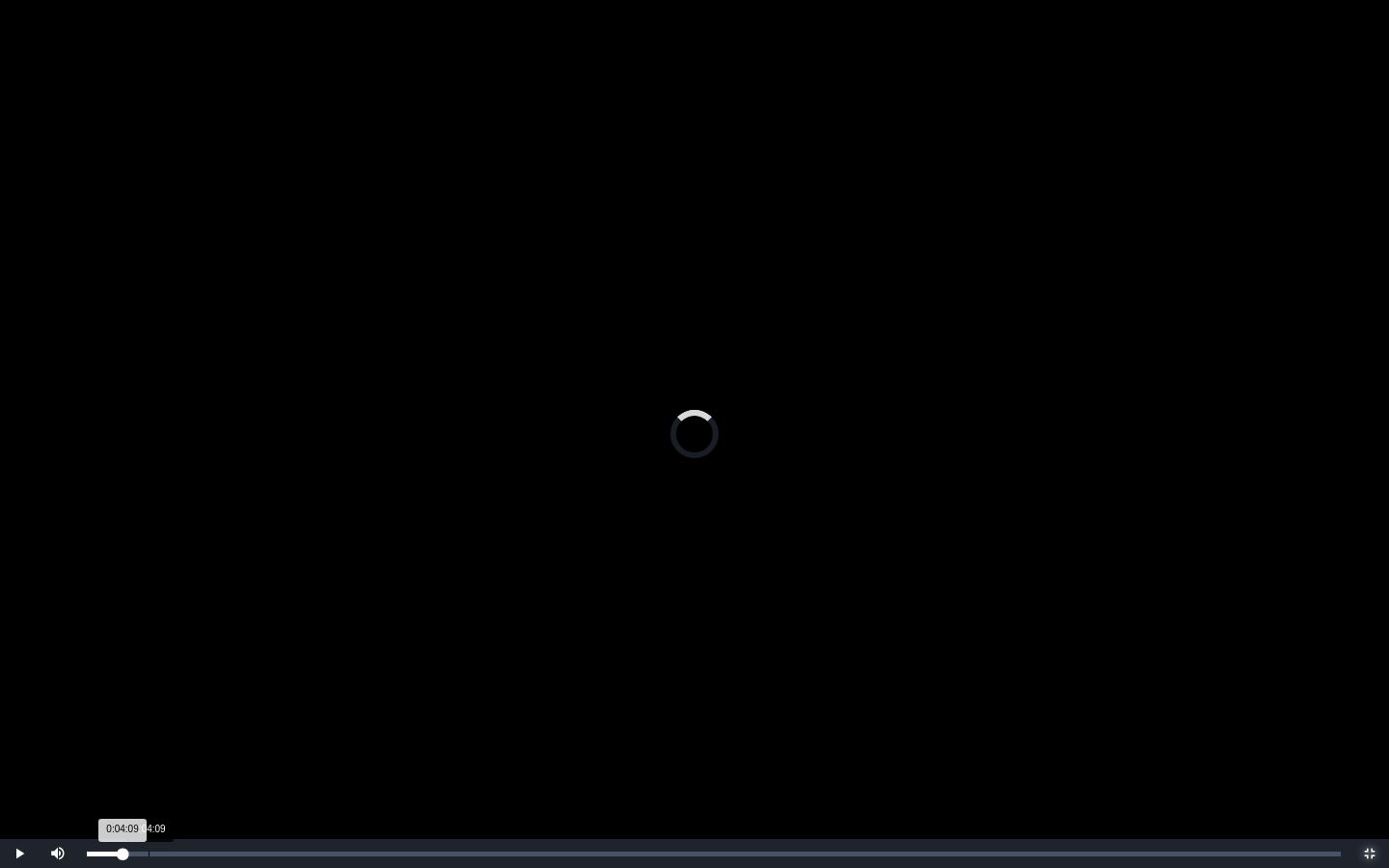 click on "Loaded : 0% 0:04:09 0:04:09 Progress : 0%" at bounding box center (714, 854) 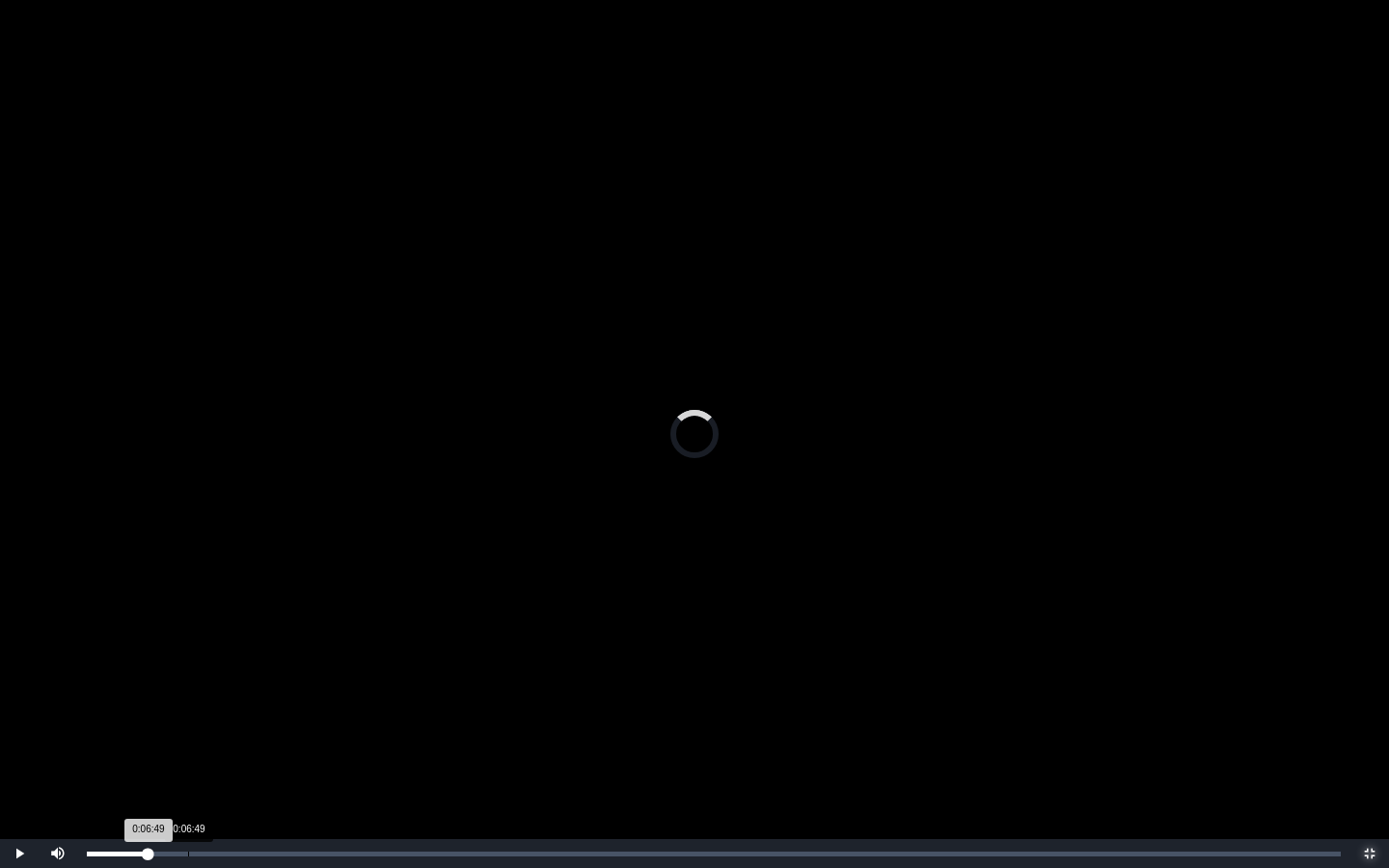 click on "Loaded : 0% 0:06:49 0:06:49 Progress : 0%" at bounding box center (714, 854) 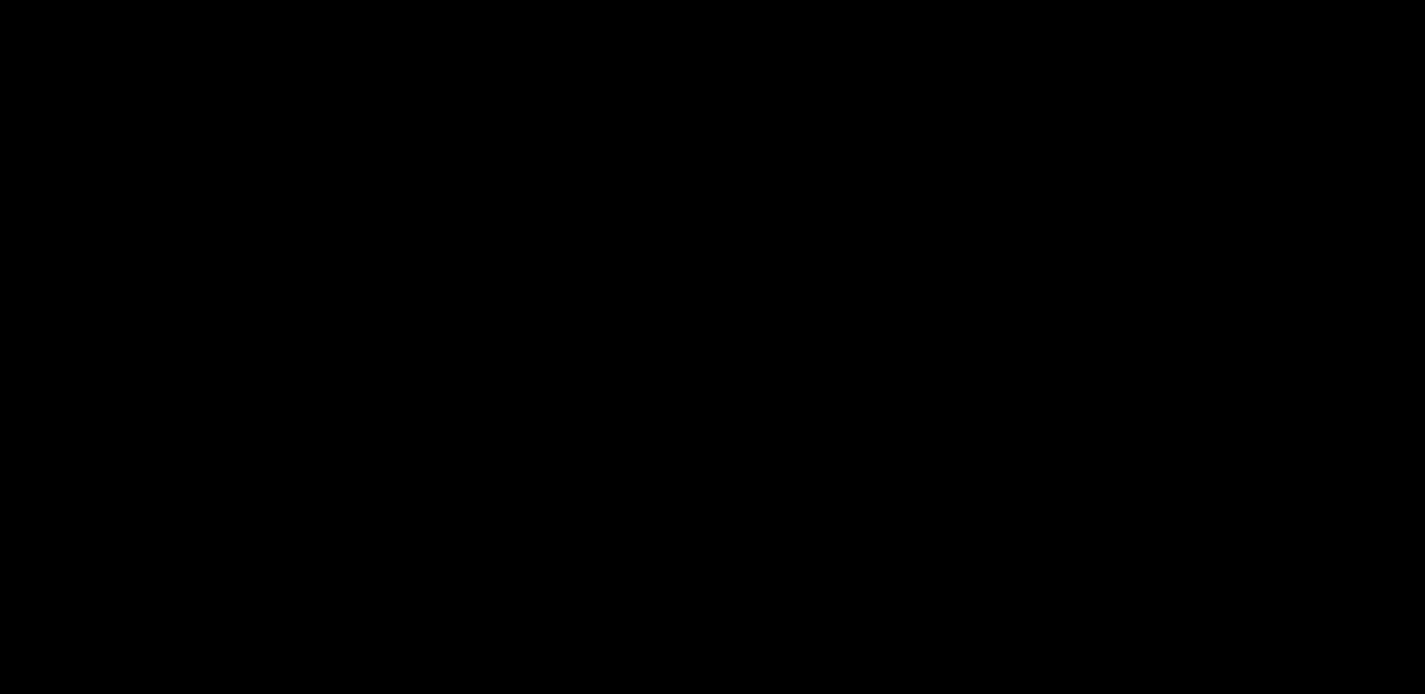 scroll, scrollTop: 355, scrollLeft: 0, axis: vertical 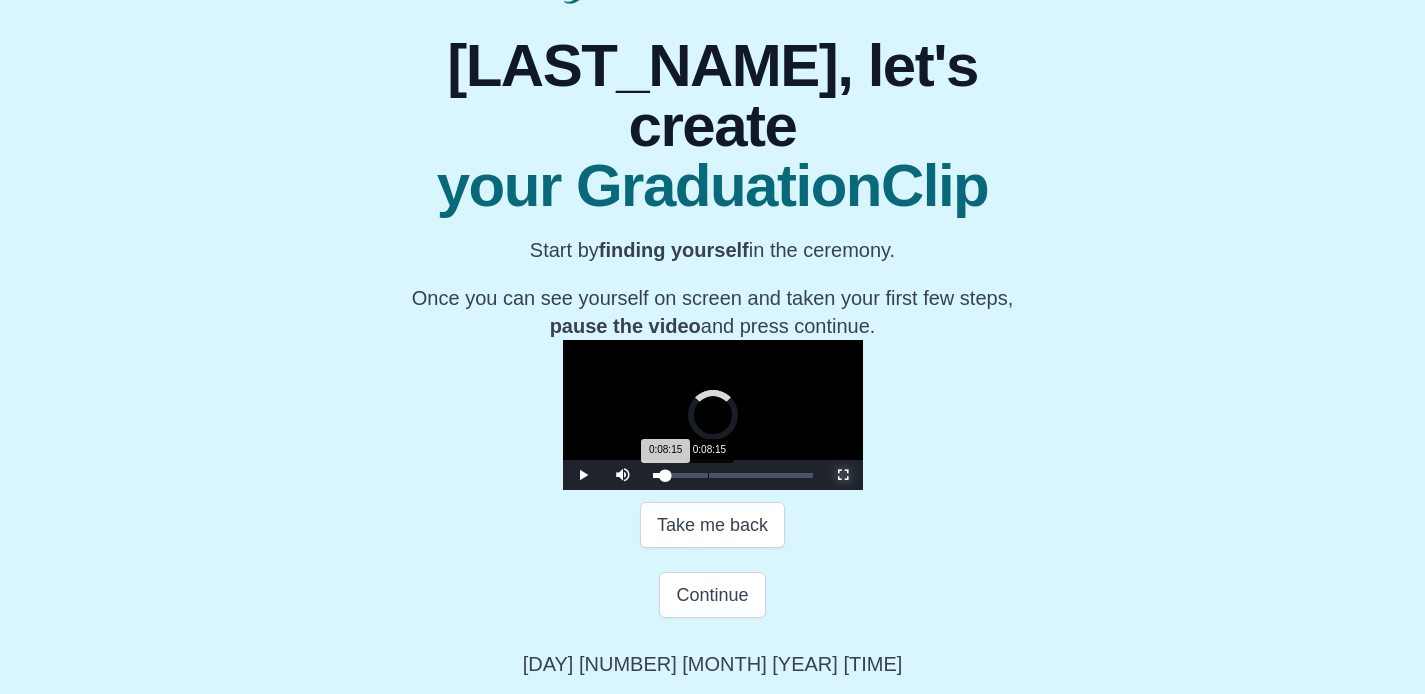 click on "0:08:15" at bounding box center (708, 475) 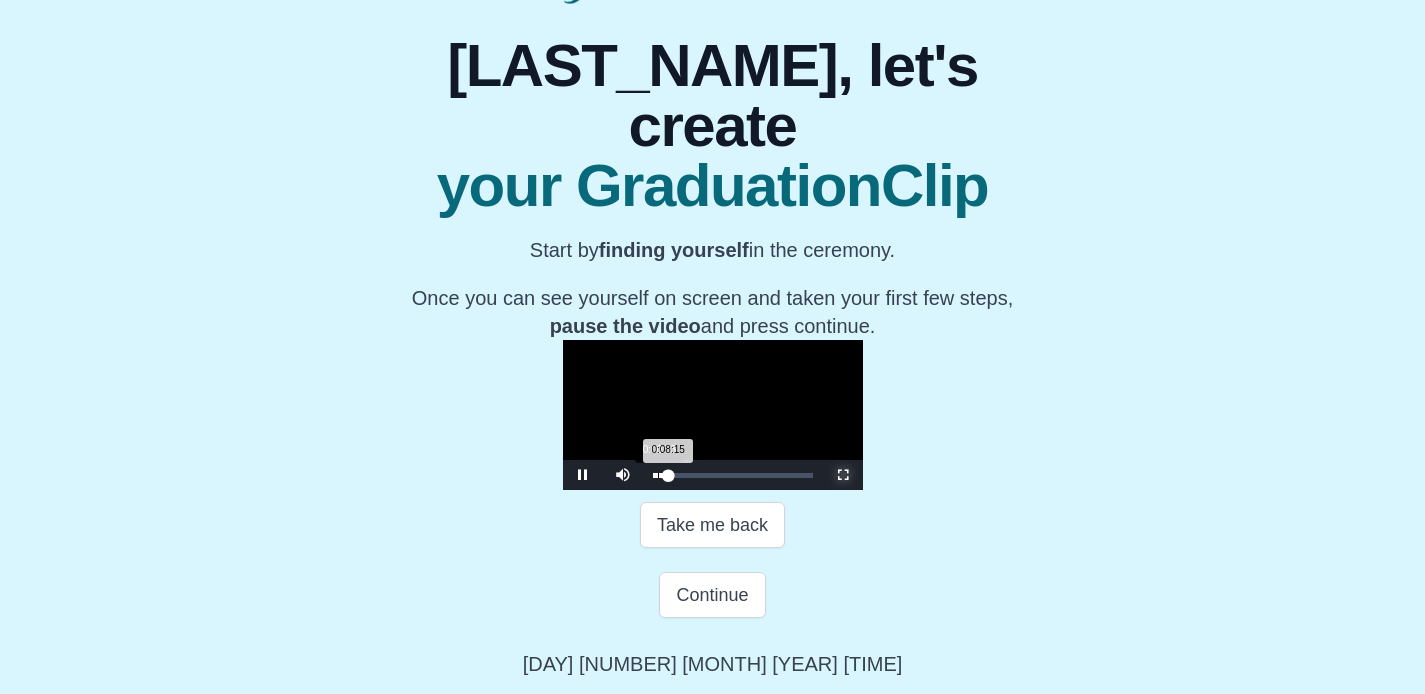 click on "0:00:53" at bounding box center [658, 475] 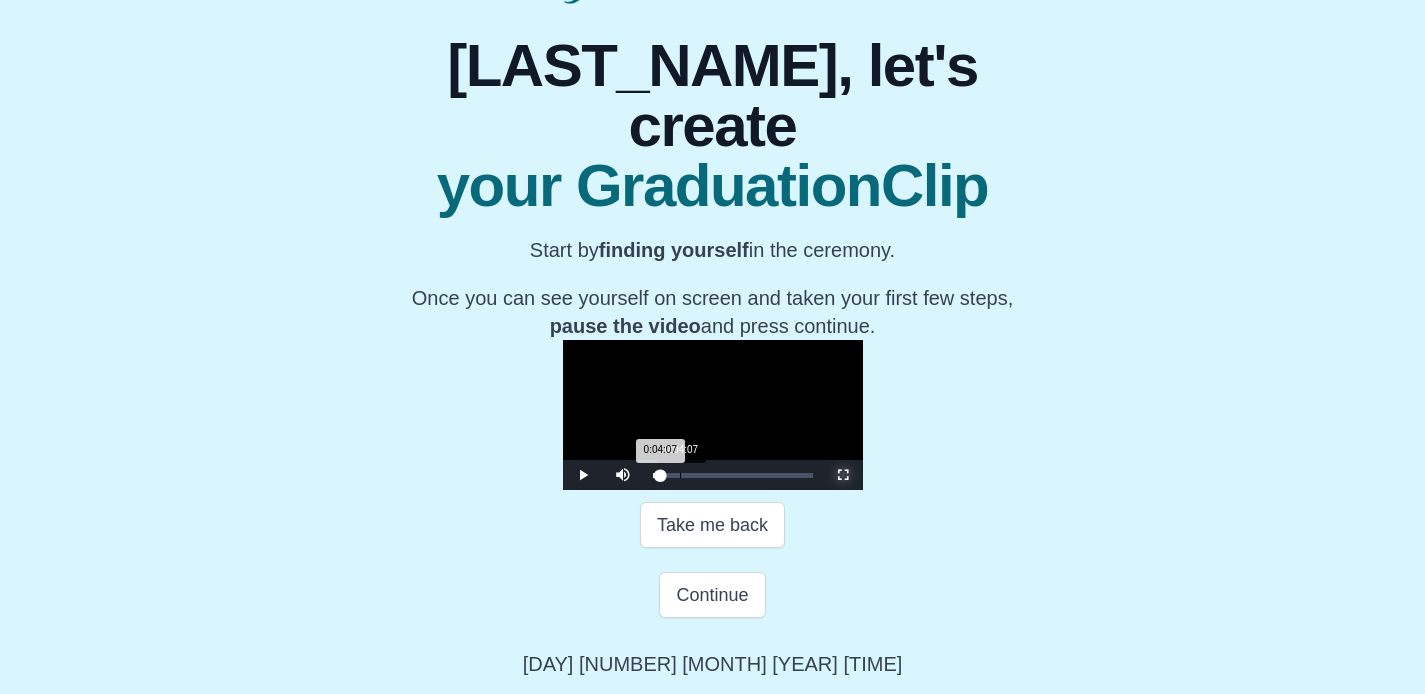click on "Loaded : 0% 0:04:07 0:04:07 Progress : 0%" at bounding box center (733, 475) 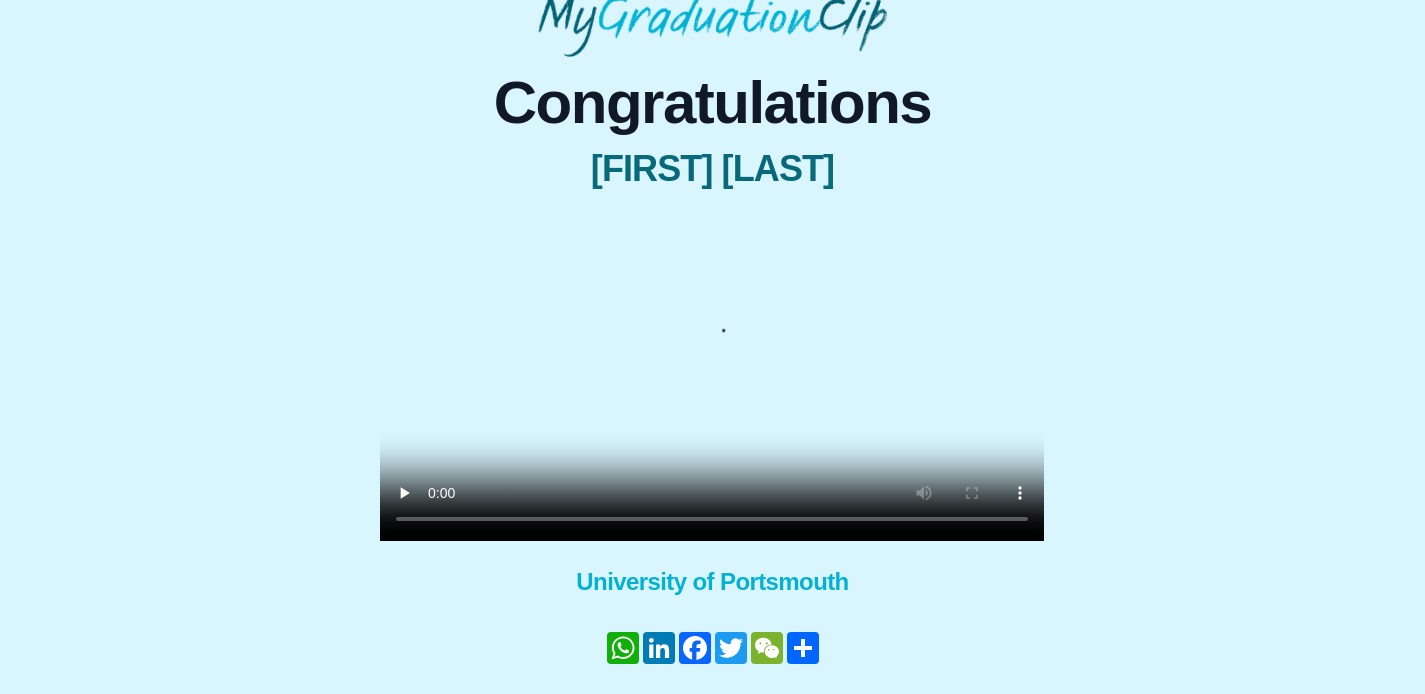 scroll, scrollTop: 76, scrollLeft: 0, axis: vertical 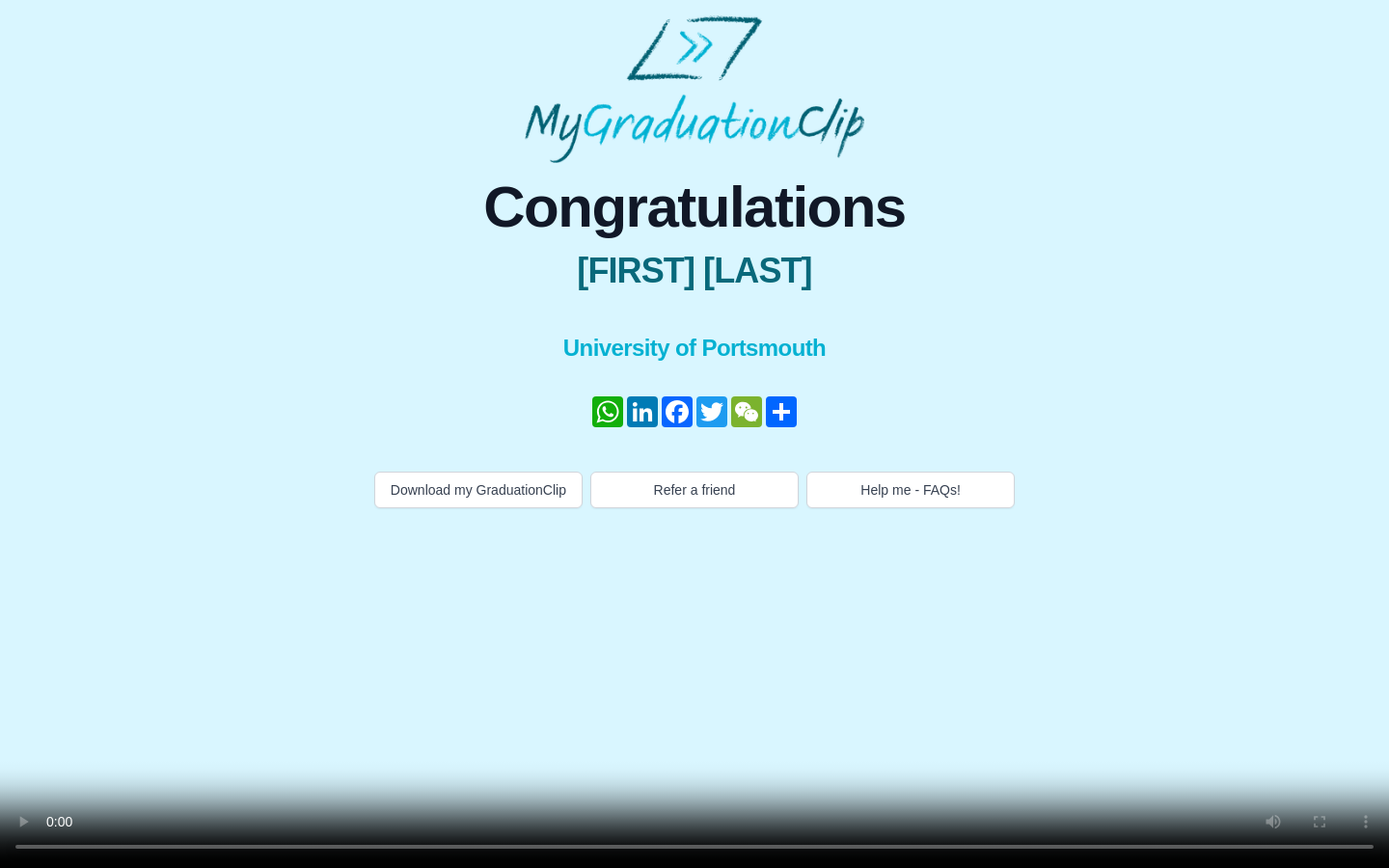 type 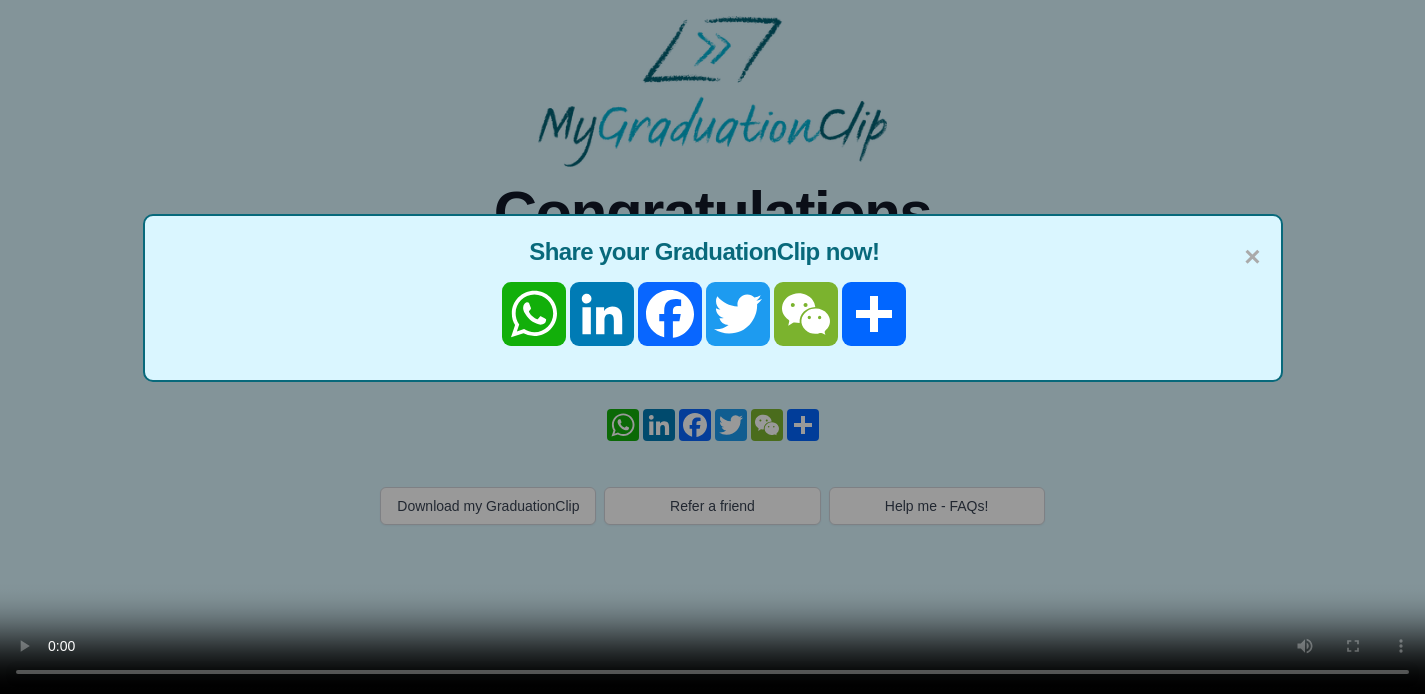 scroll, scrollTop: 152, scrollLeft: 0, axis: vertical 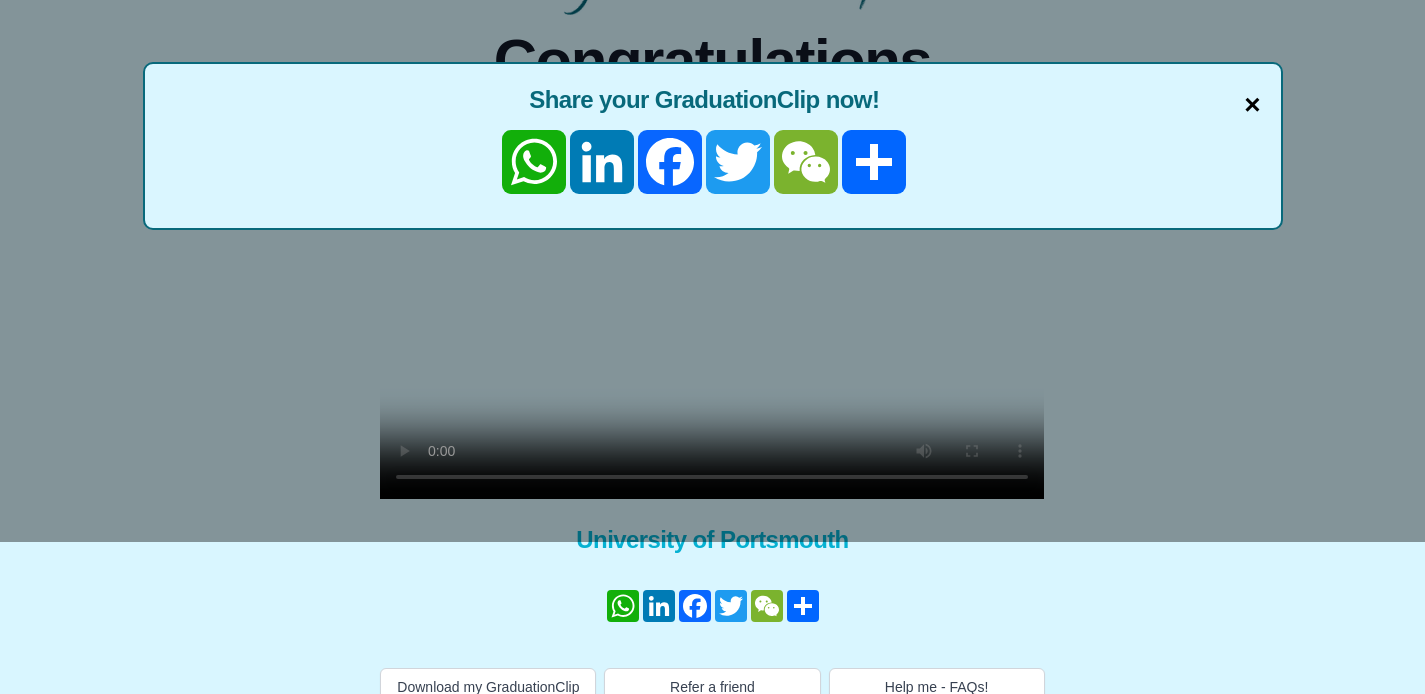 click on "×" at bounding box center [1252, 105] 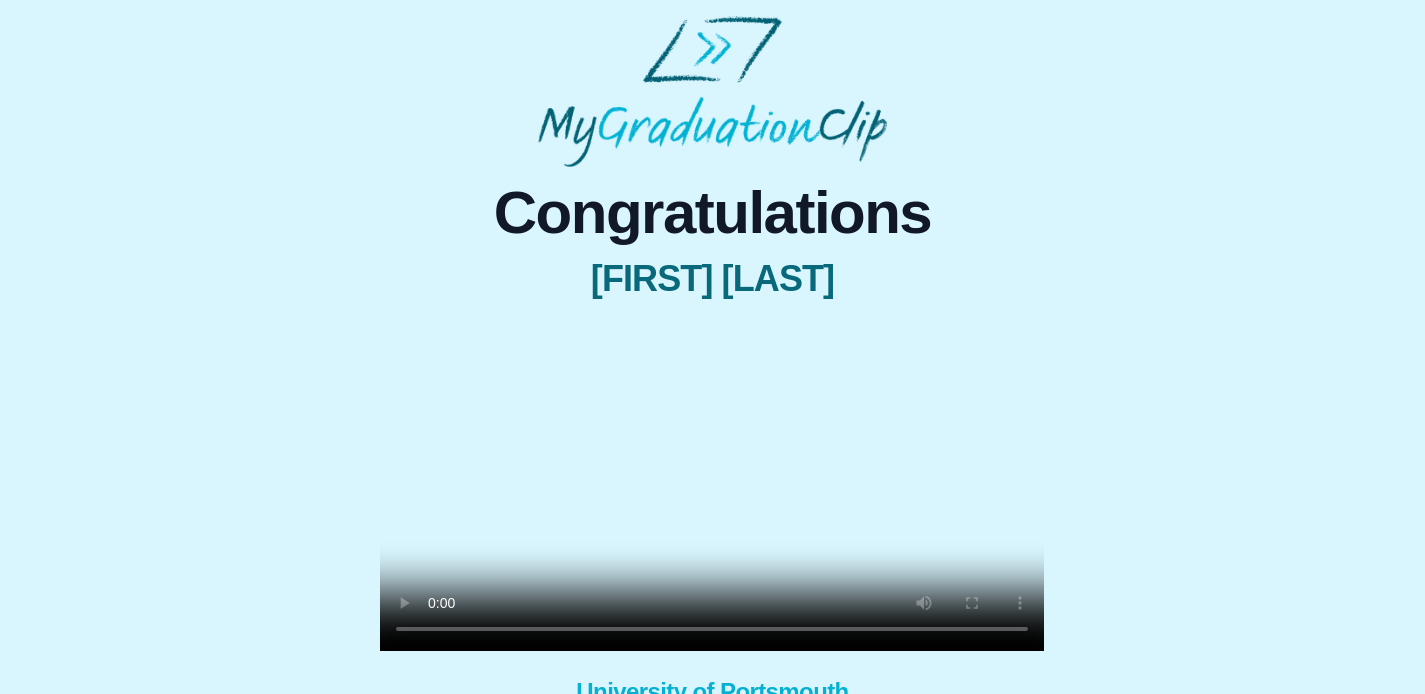 scroll, scrollTop: 241, scrollLeft: 0, axis: vertical 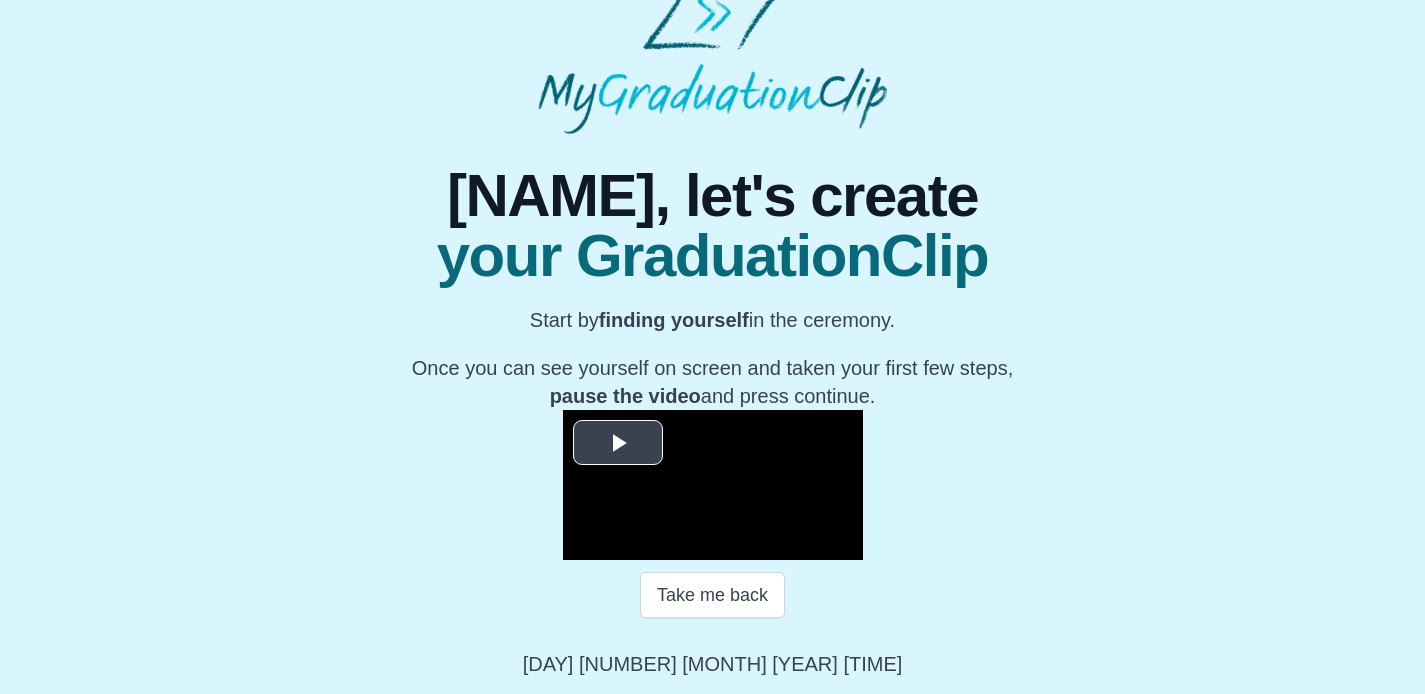 click at bounding box center (618, 443) 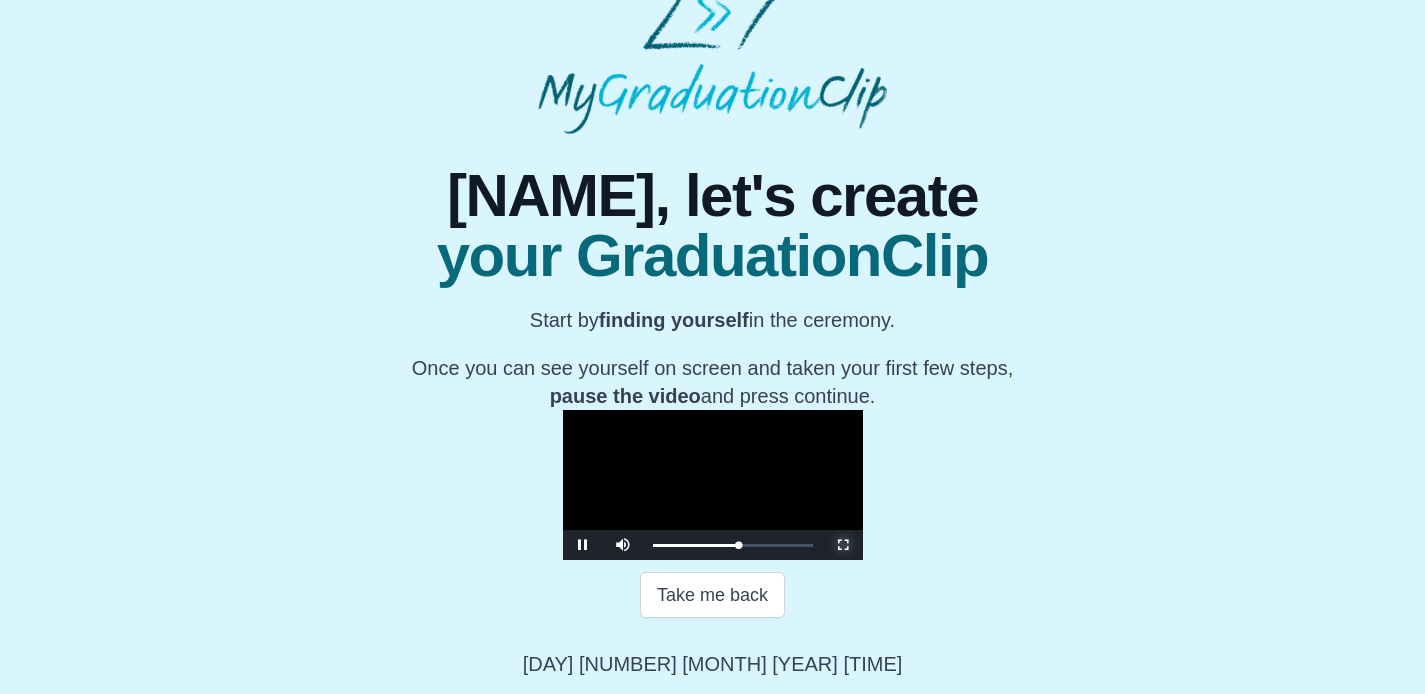 click at bounding box center (843, 545) 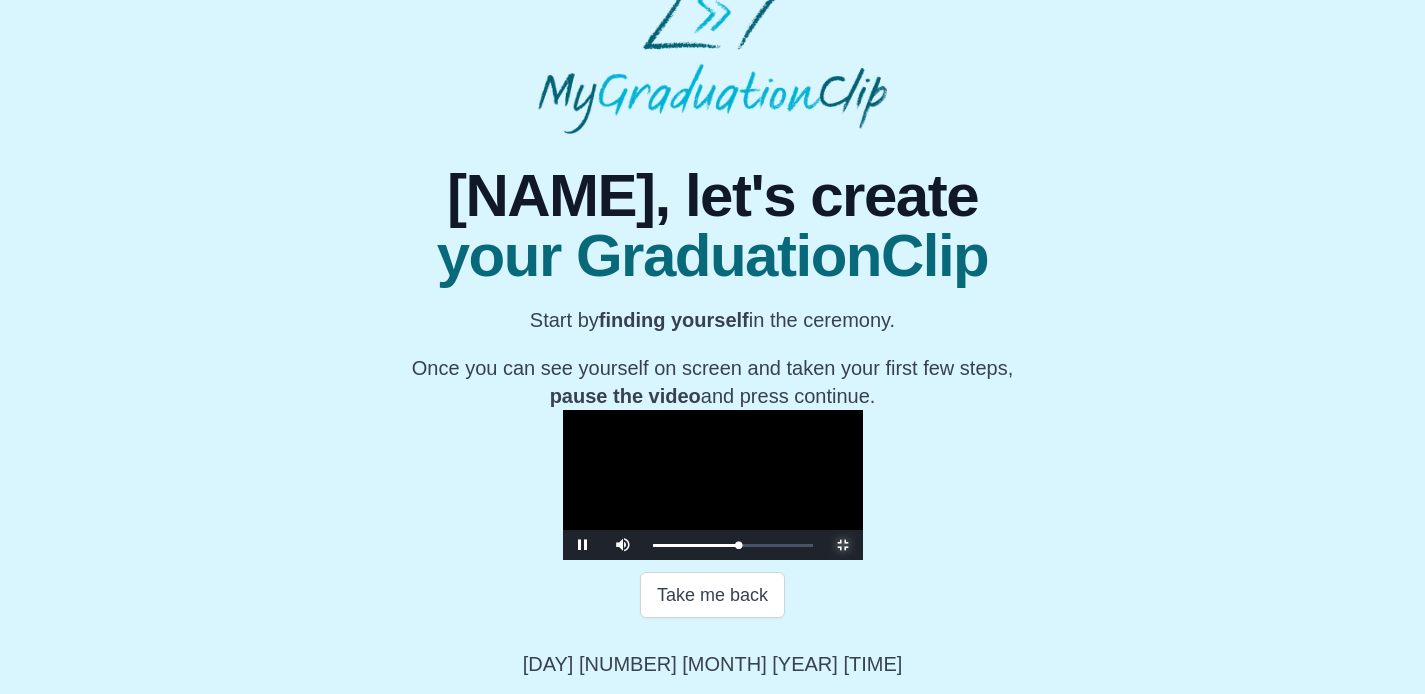 scroll, scrollTop: 0, scrollLeft: 0, axis: both 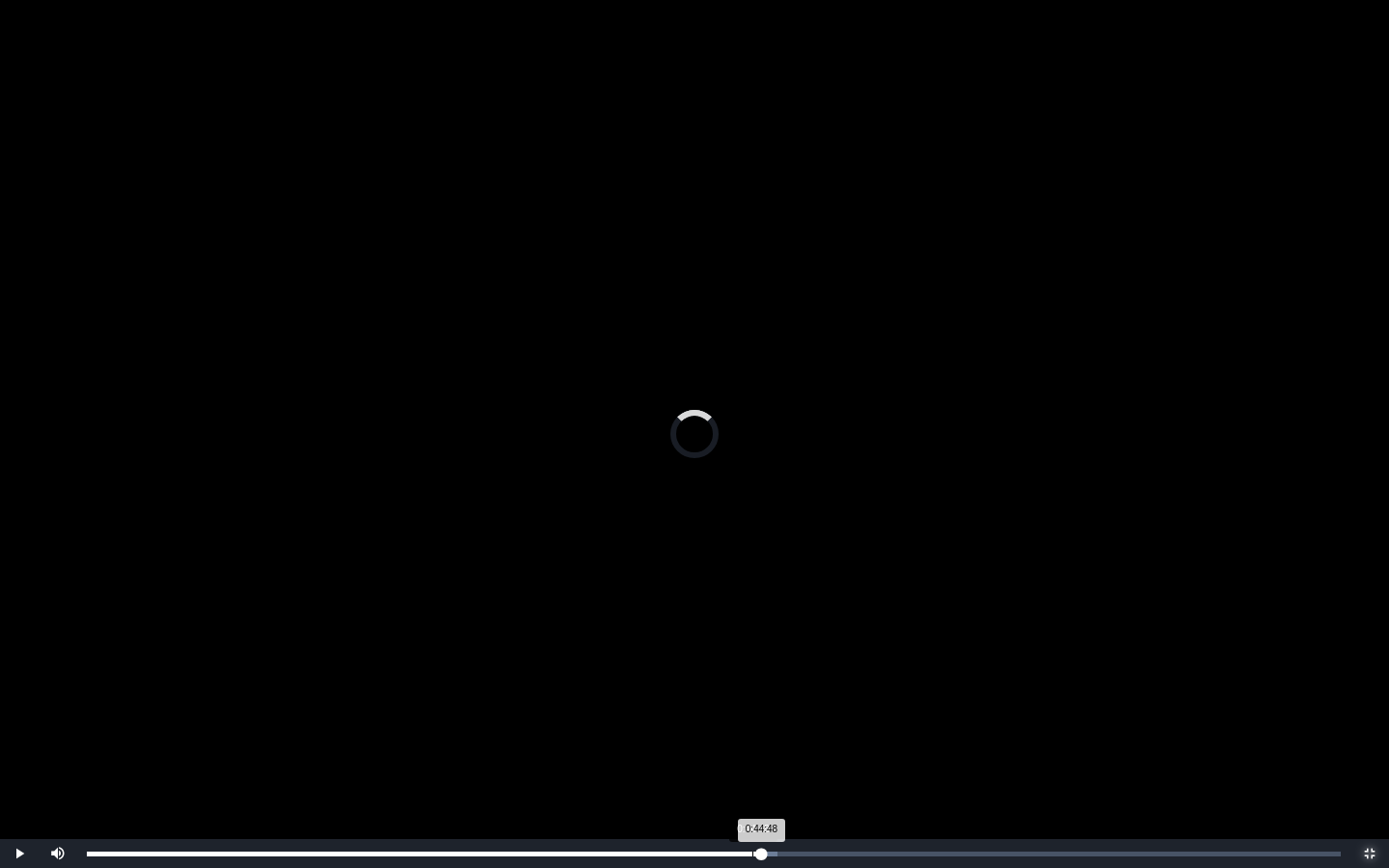 click on "0:44:48" at bounding box center (752, 854) 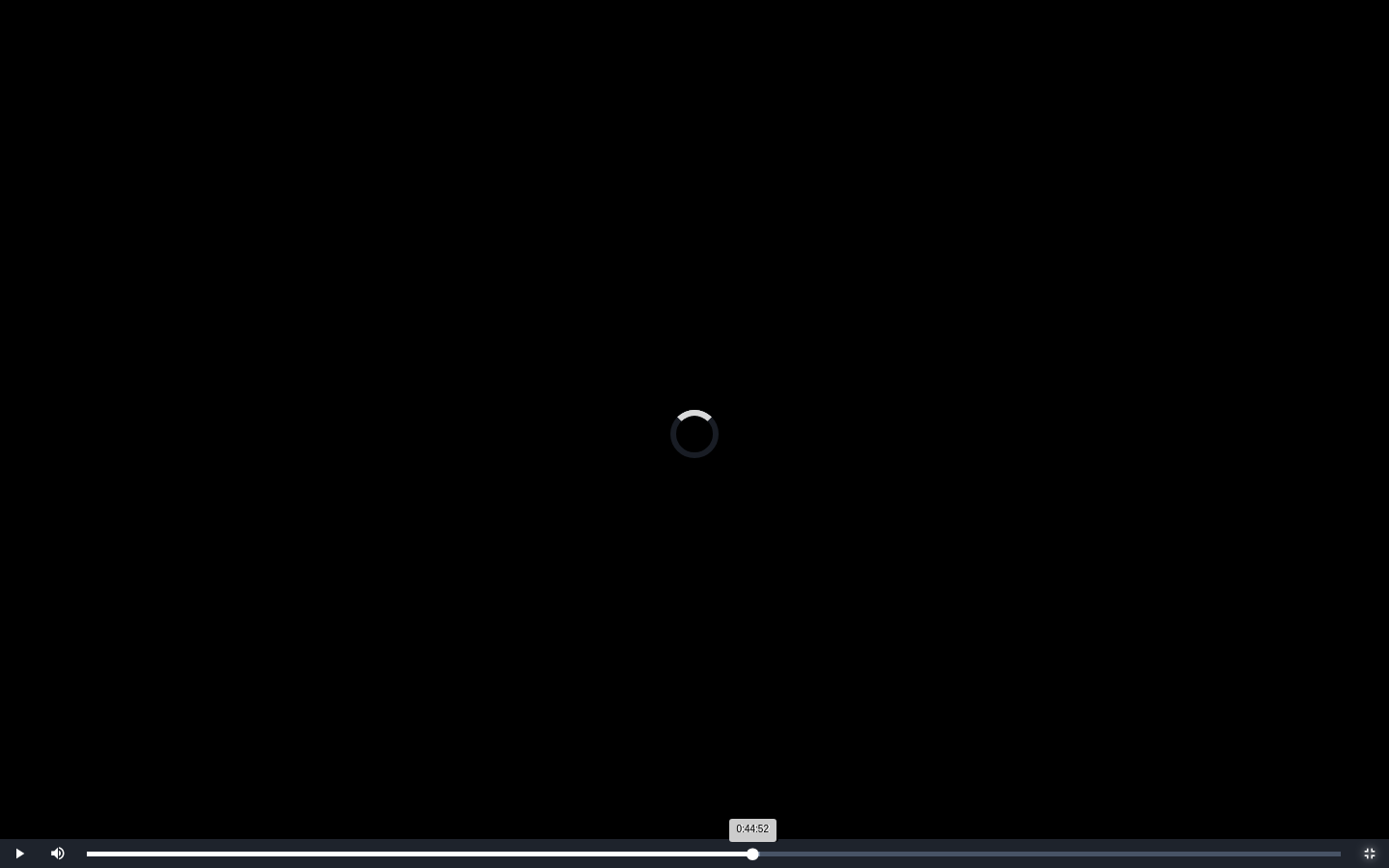 click on "0:44:52 Progress : 0%" at bounding box center [420, 854] 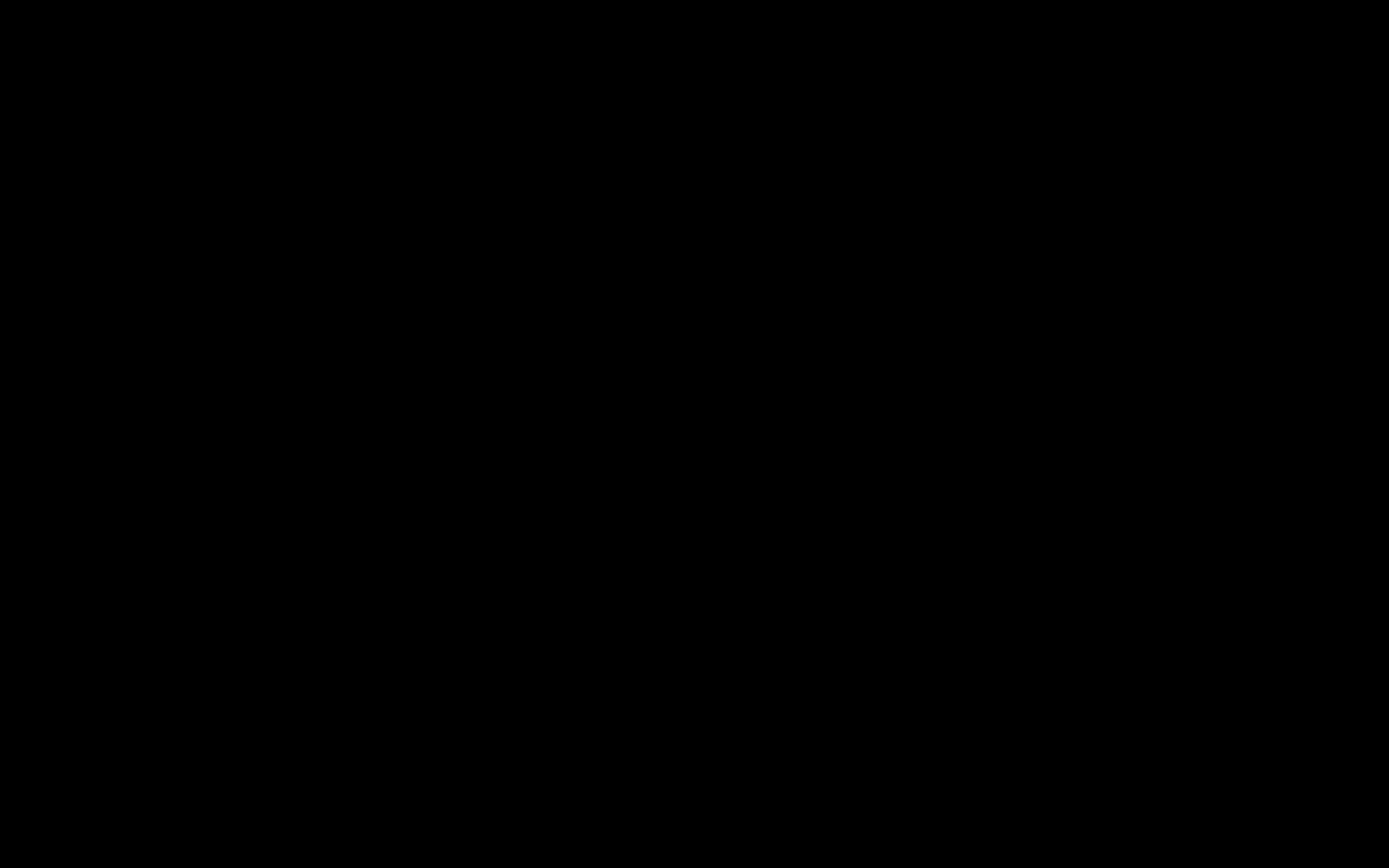 click at bounding box center (19, 854) 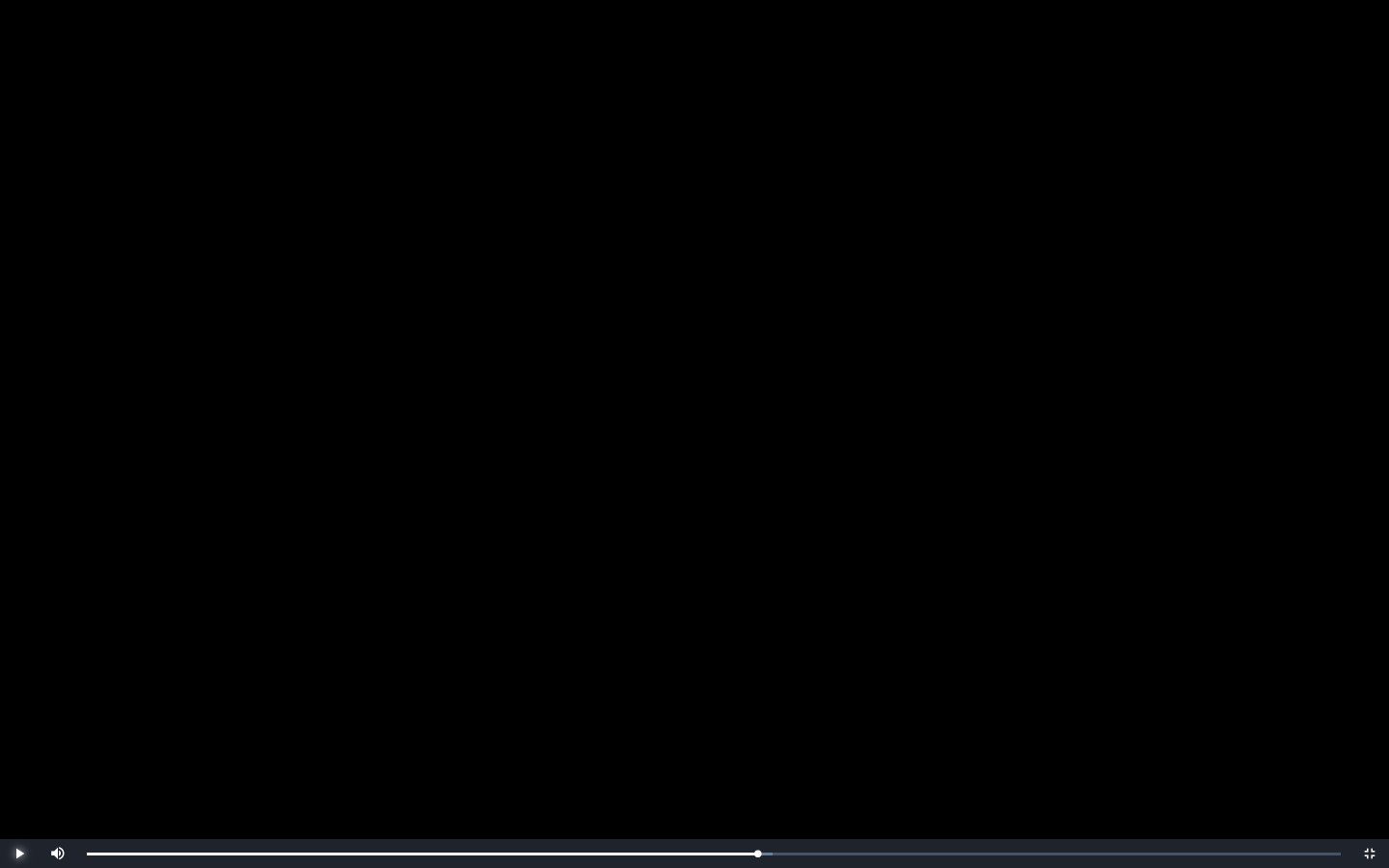 click at bounding box center [19, 854] 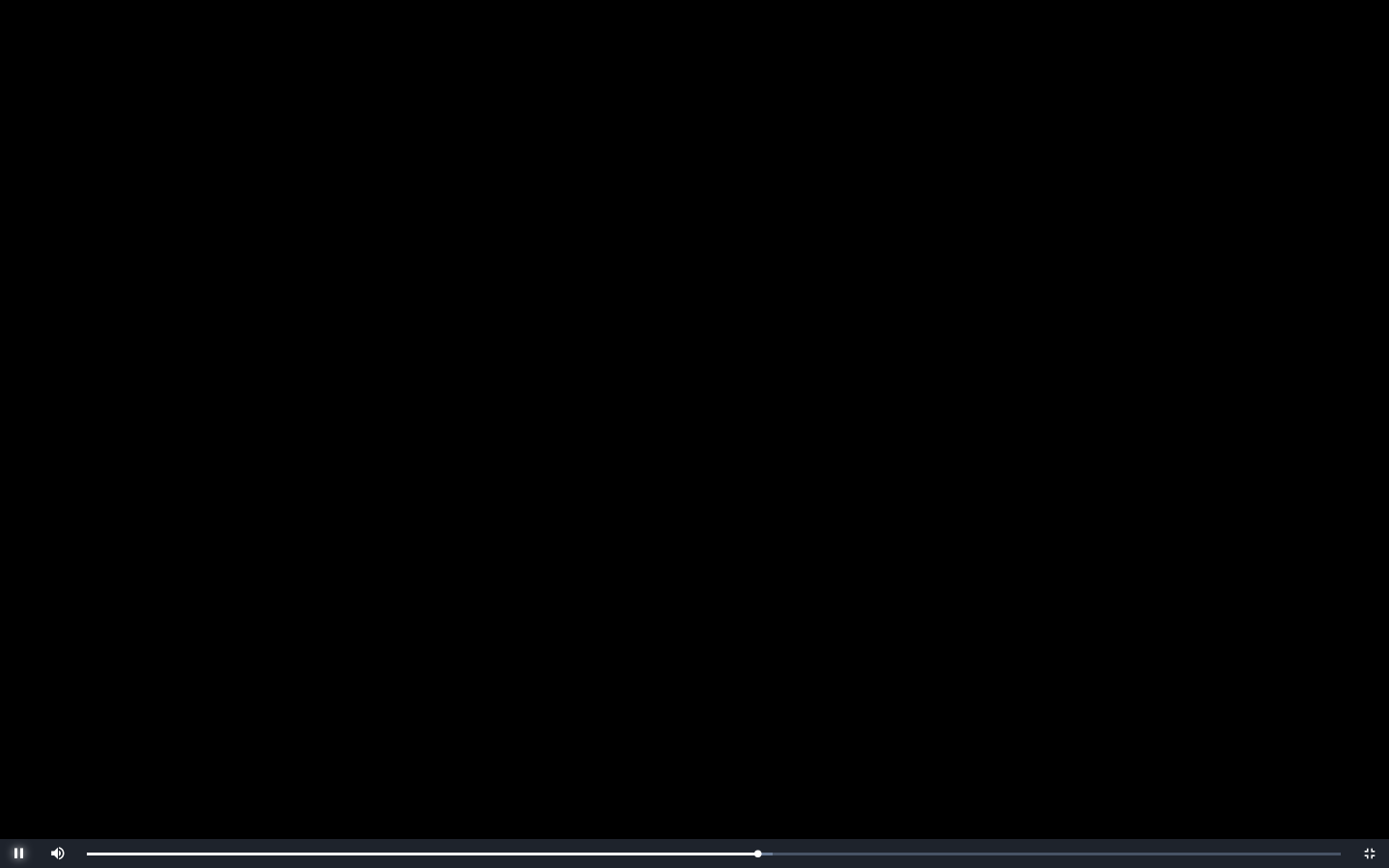 click at bounding box center [19, 854] 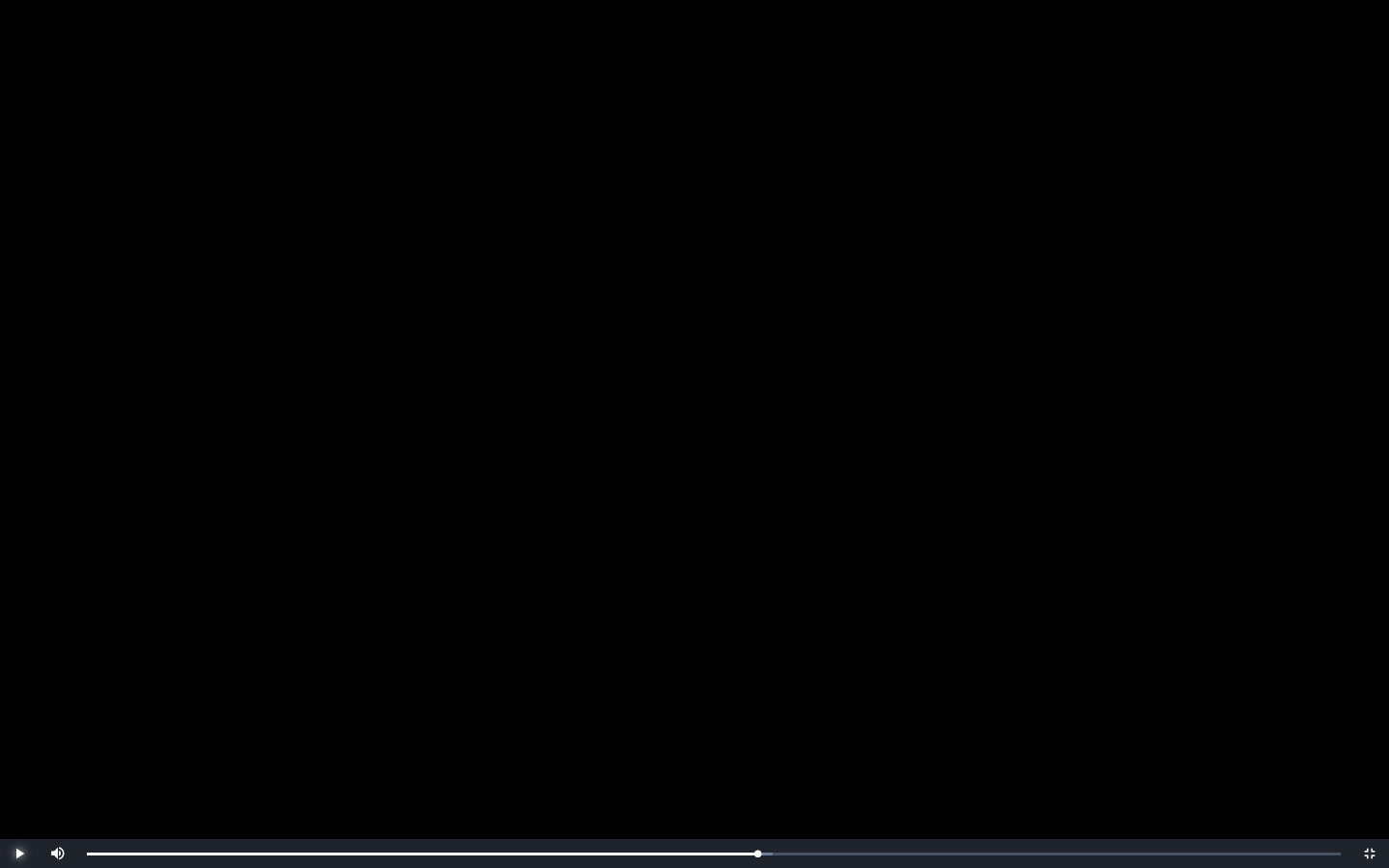 click at bounding box center (19, 854) 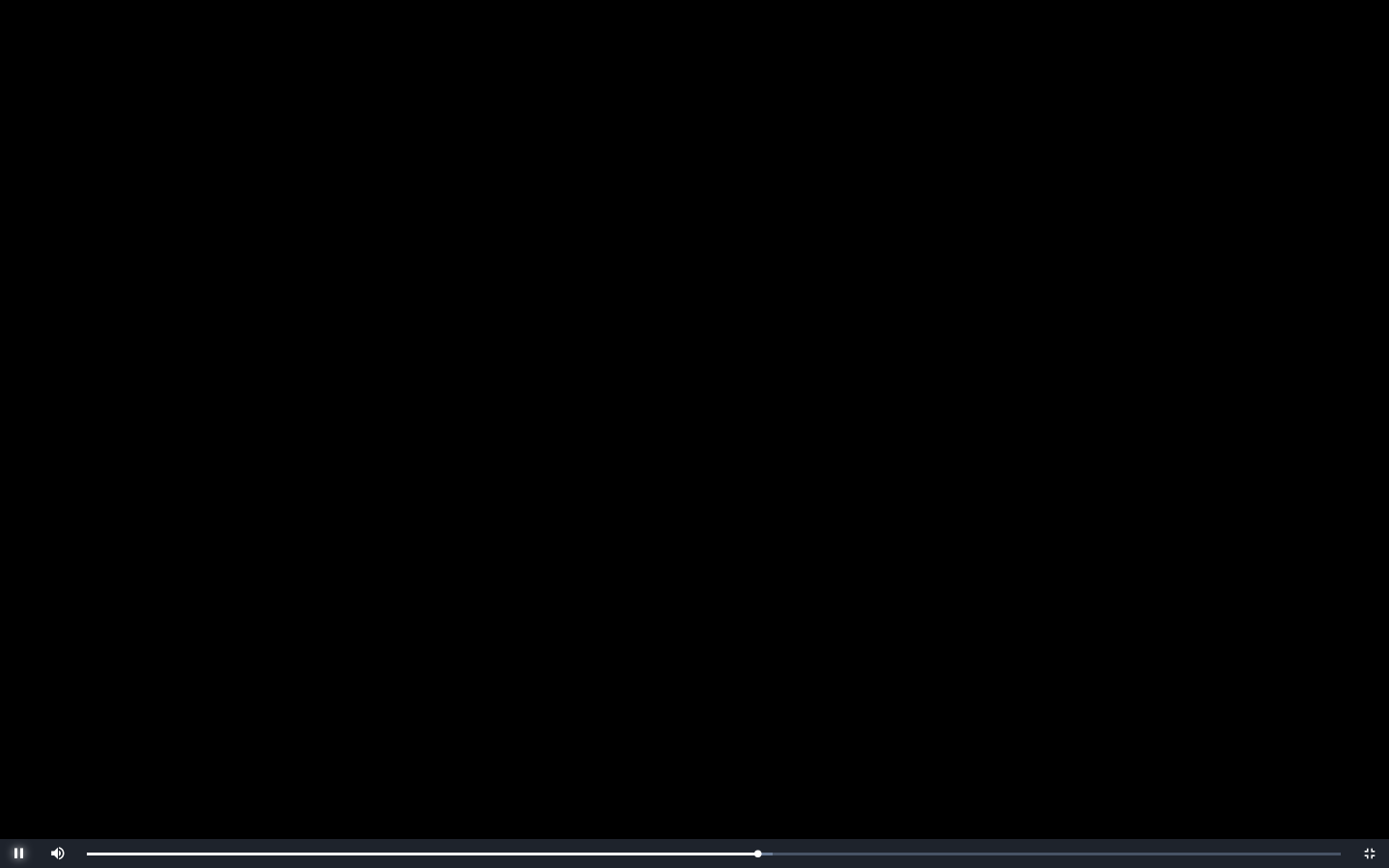 click at bounding box center (19, 854) 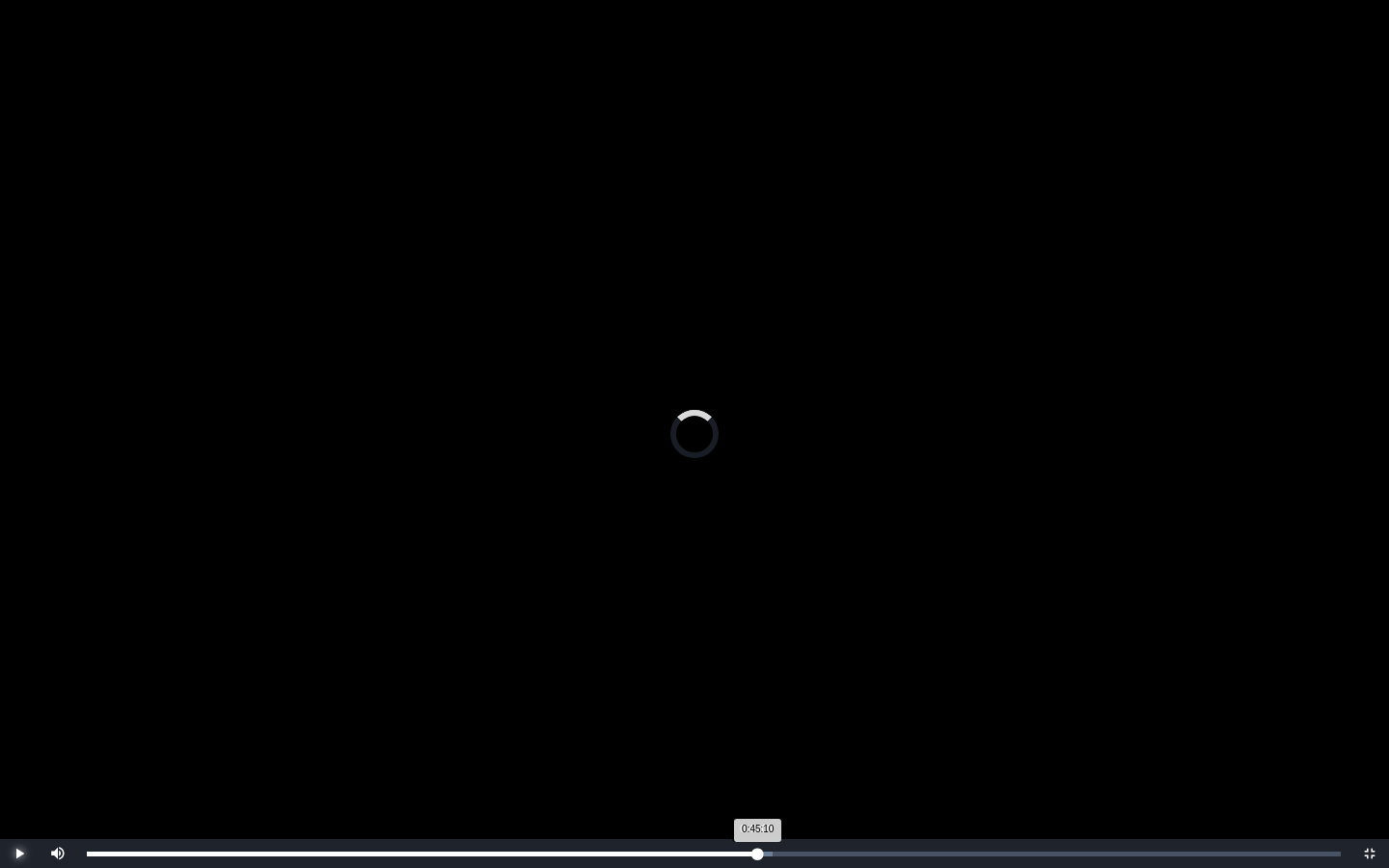 click on "0:45:10 Progress : 0%" at bounding box center (422, 854) 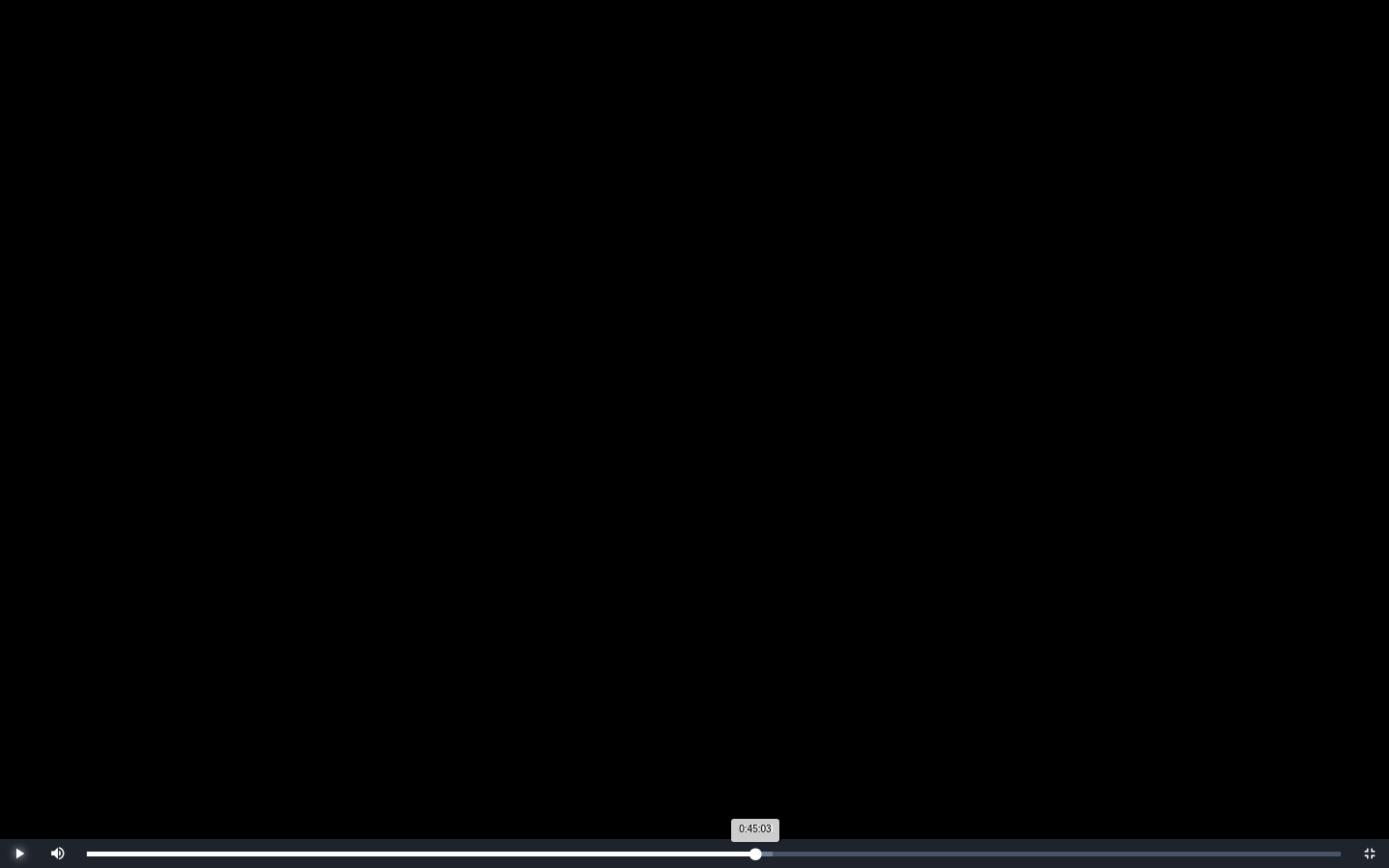 click on "0:45:03 Progress : 0%" at bounding box center (421, 854) 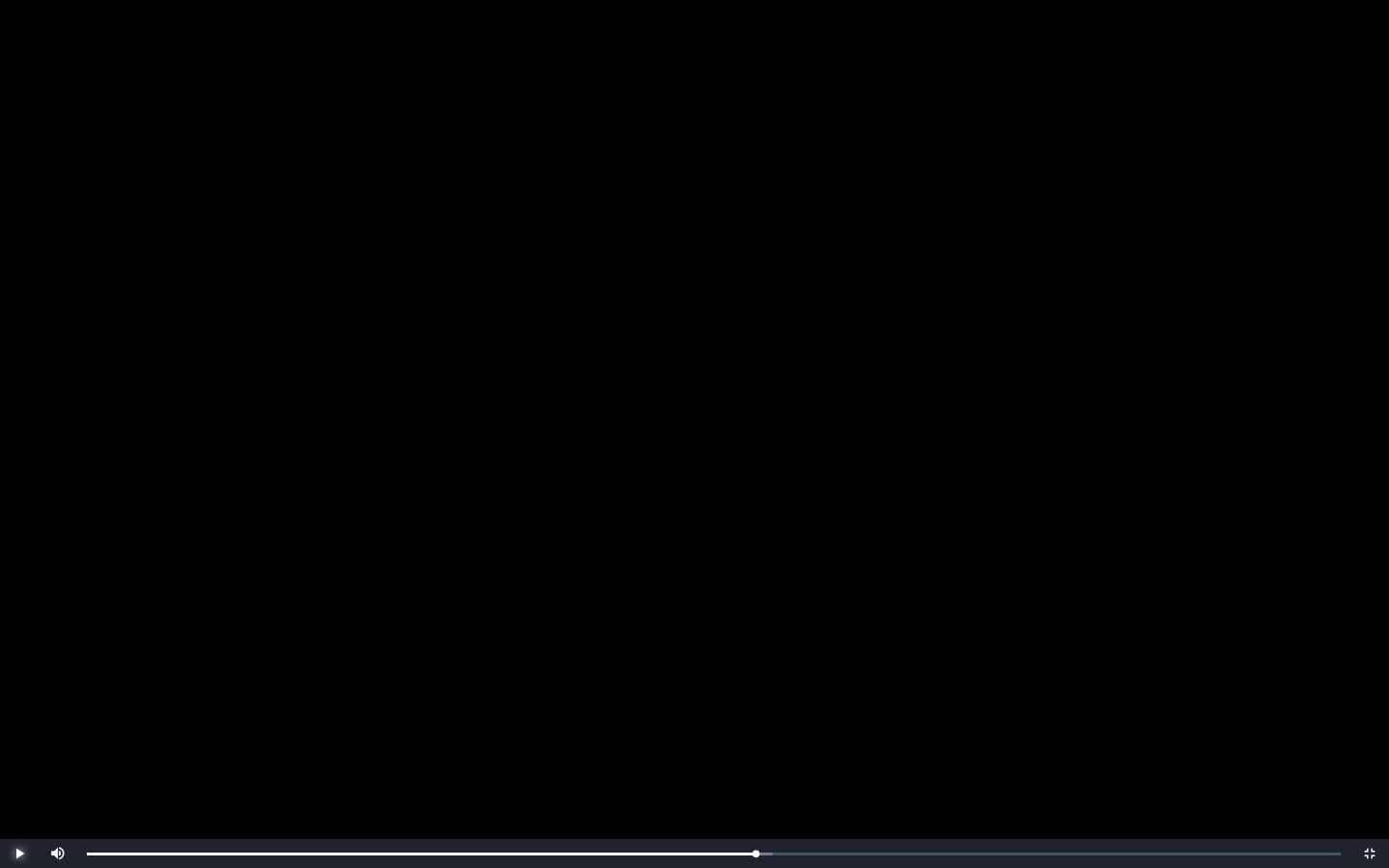 click at bounding box center (19, 854) 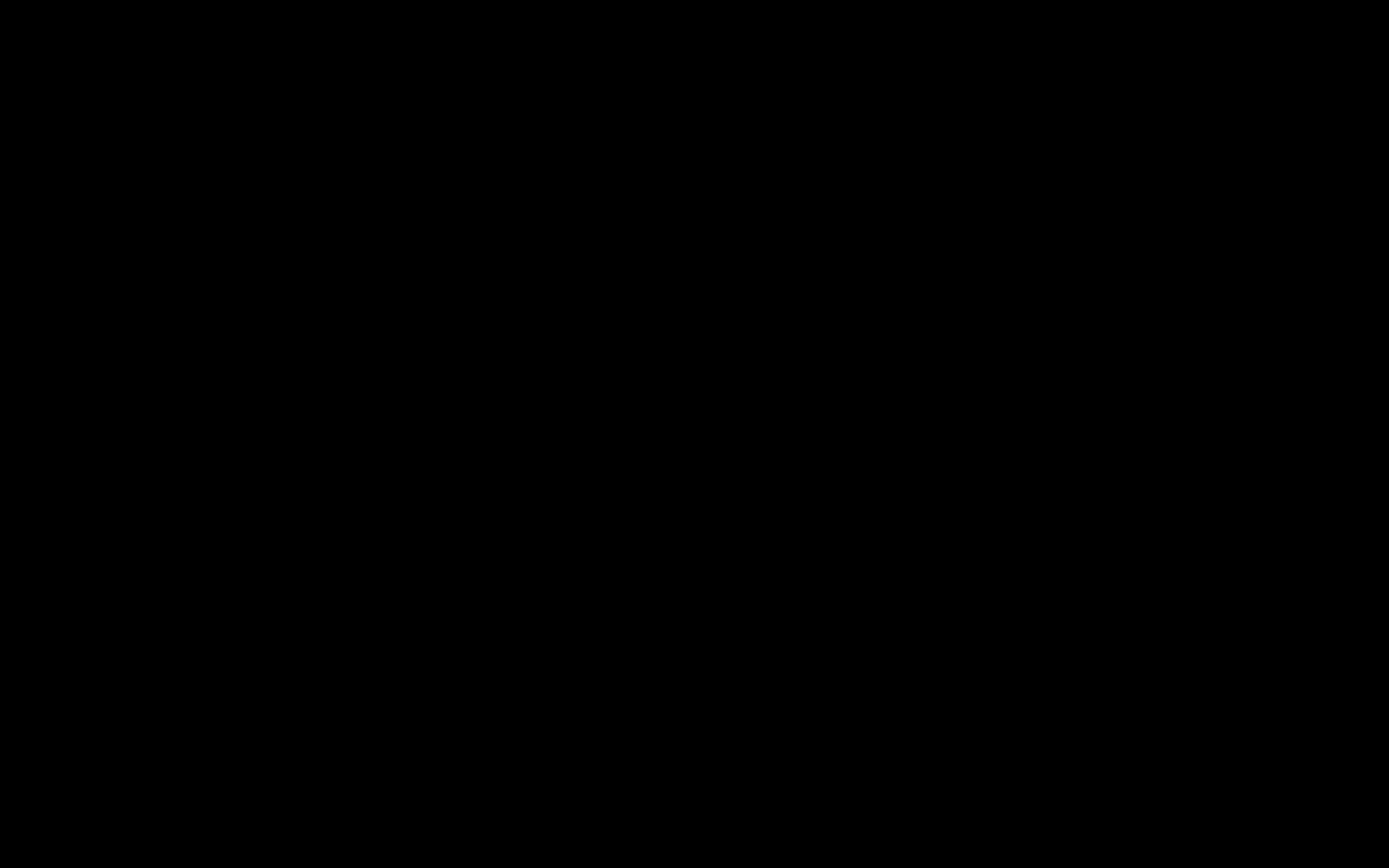 click at bounding box center [19, 854] 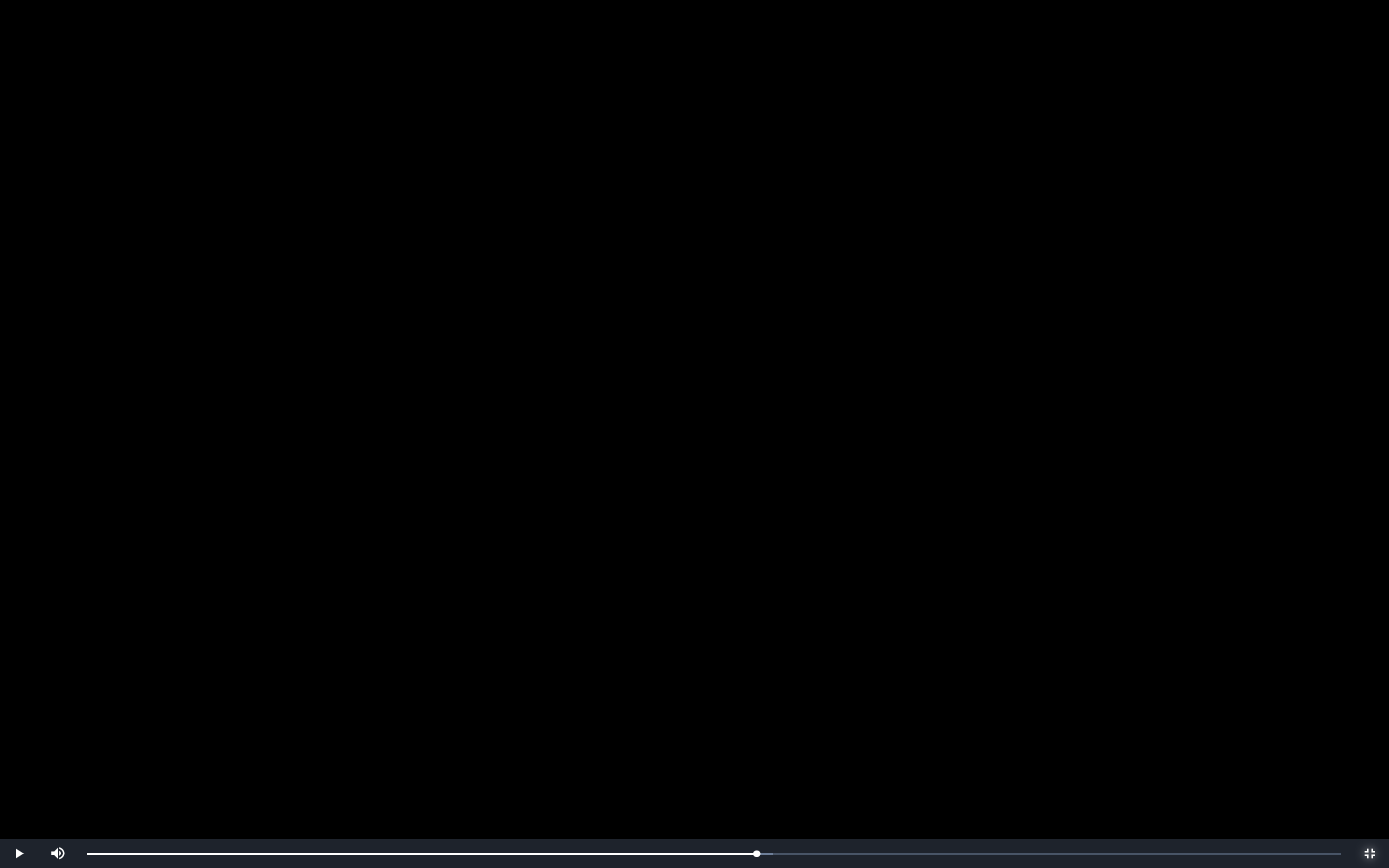 click at bounding box center (1370, 854) 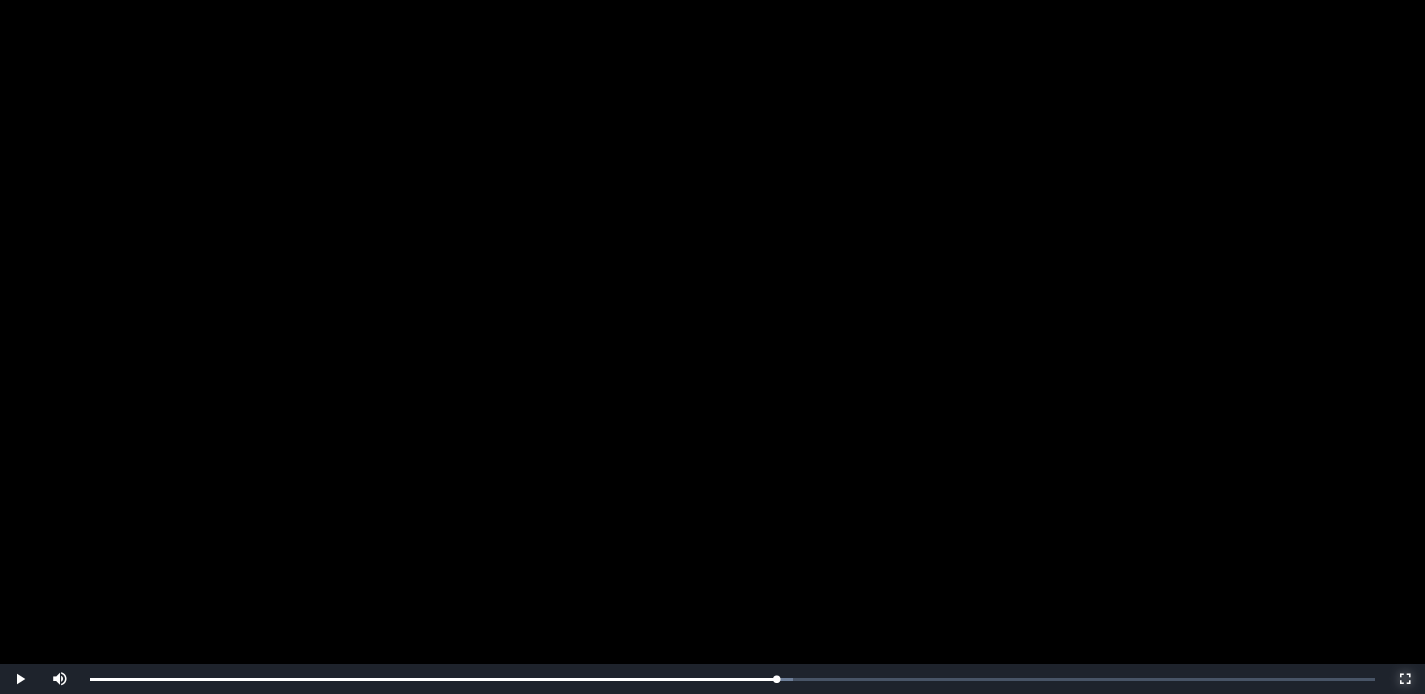 scroll, scrollTop: 355, scrollLeft: 0, axis: vertical 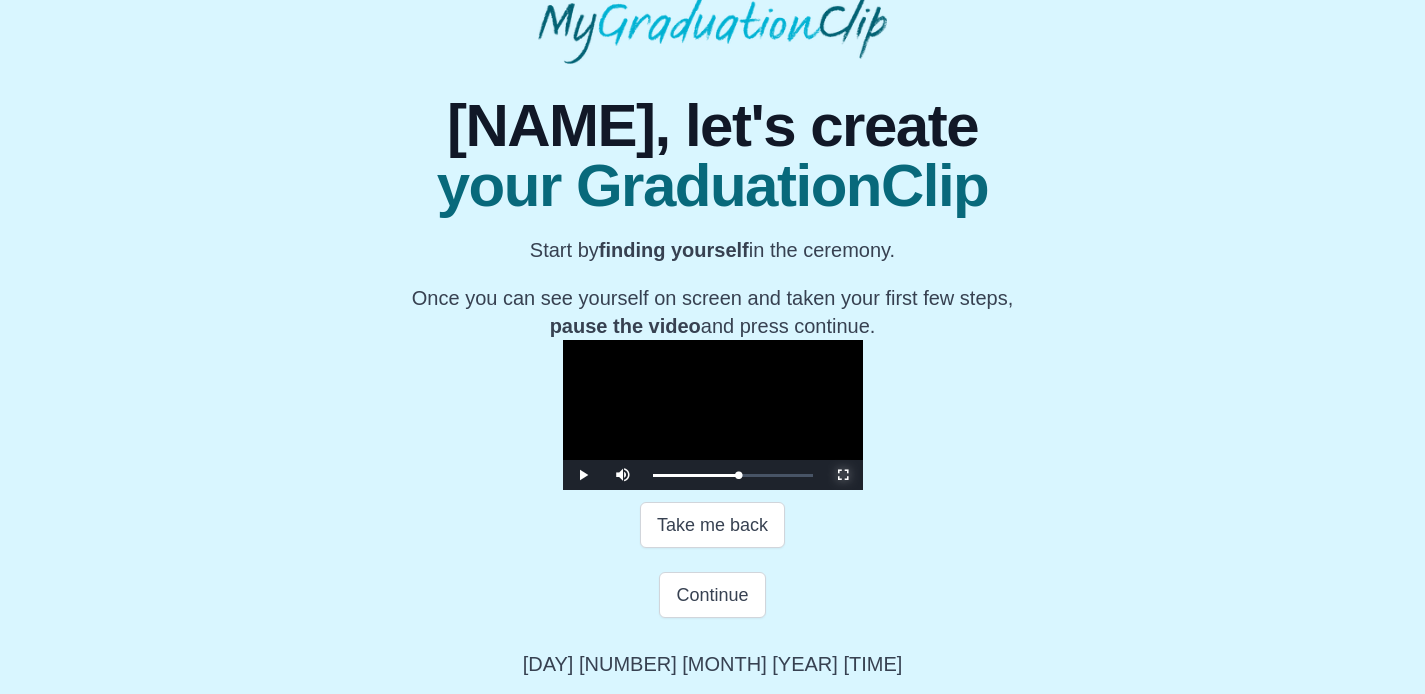 click at bounding box center [843, 475] 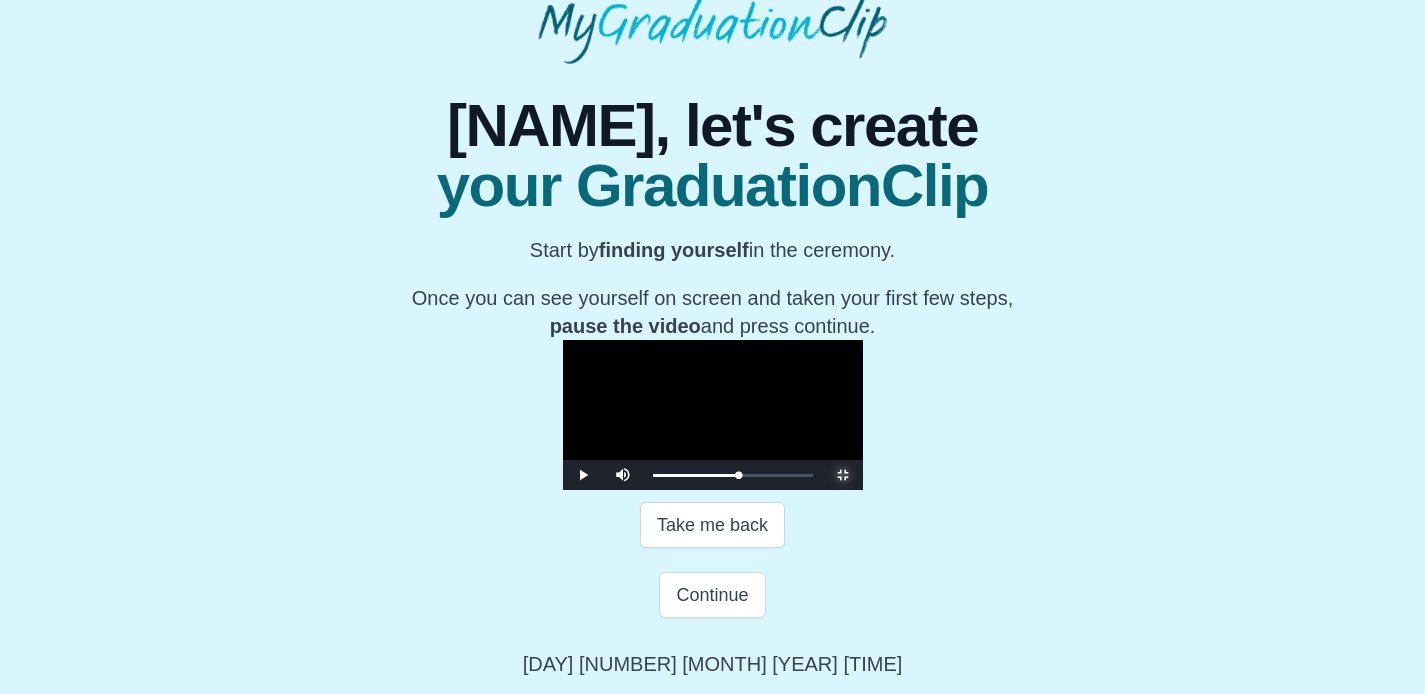 scroll, scrollTop: 0, scrollLeft: 0, axis: both 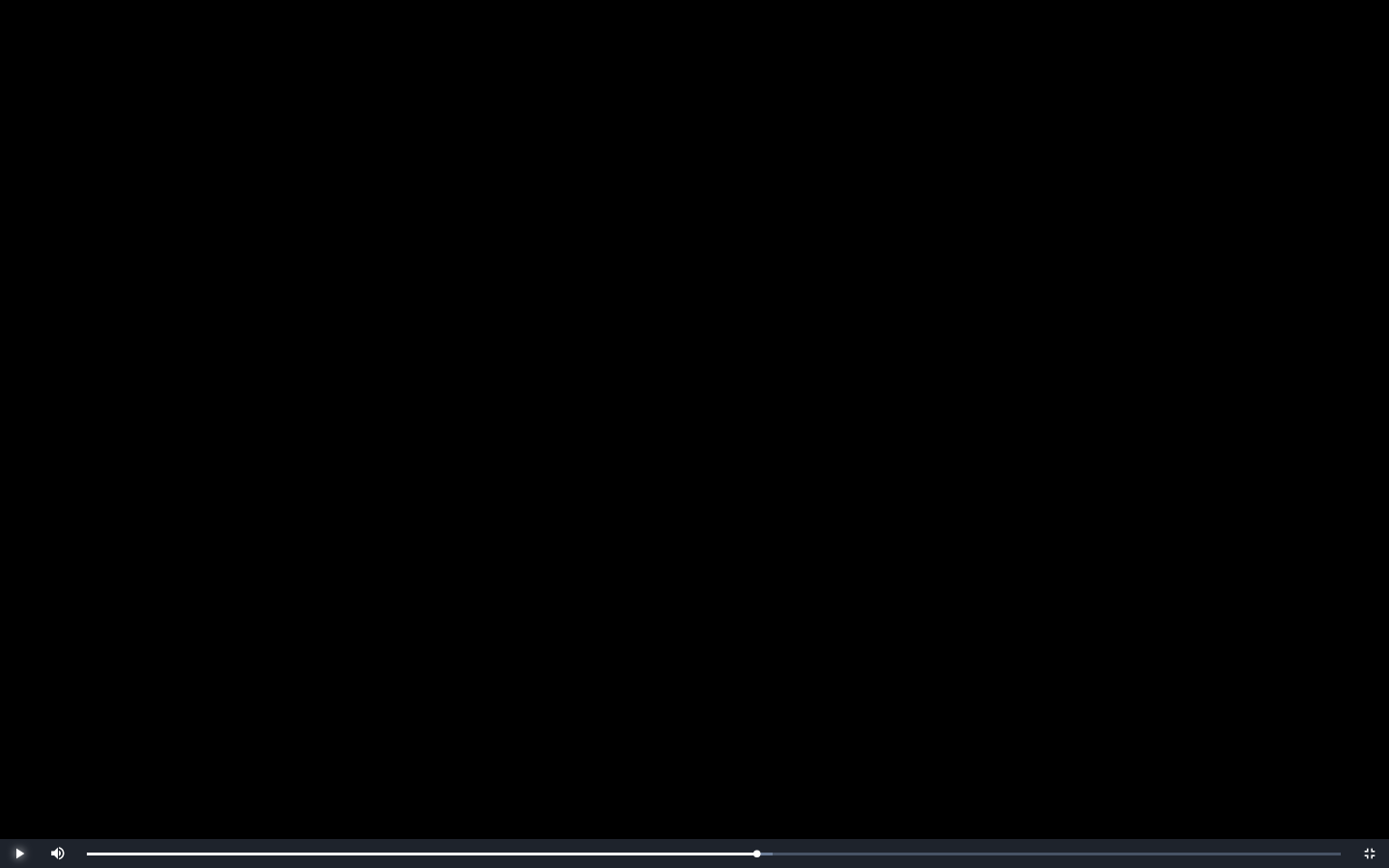 click at bounding box center [19, 854] 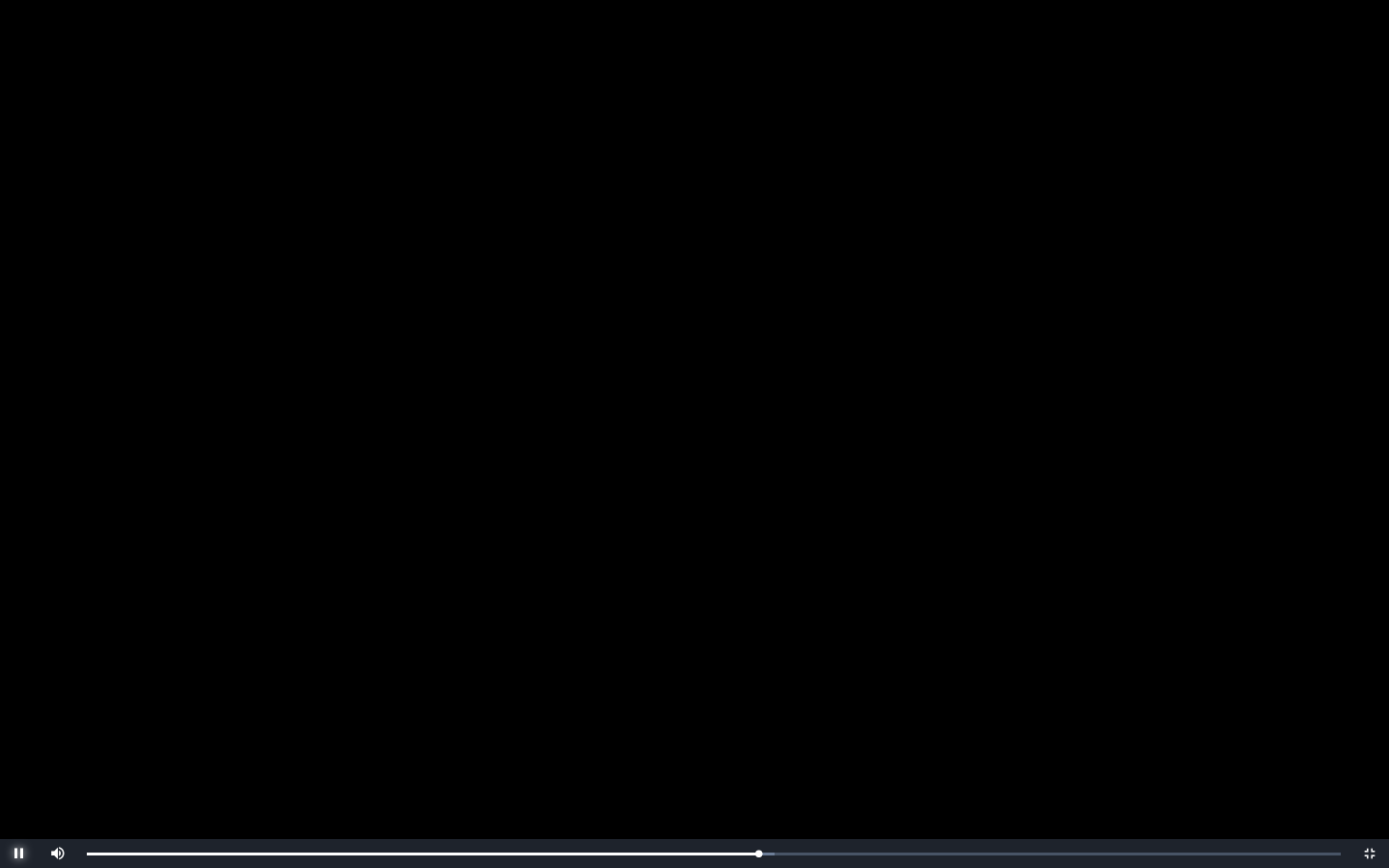 click at bounding box center [19, 854] 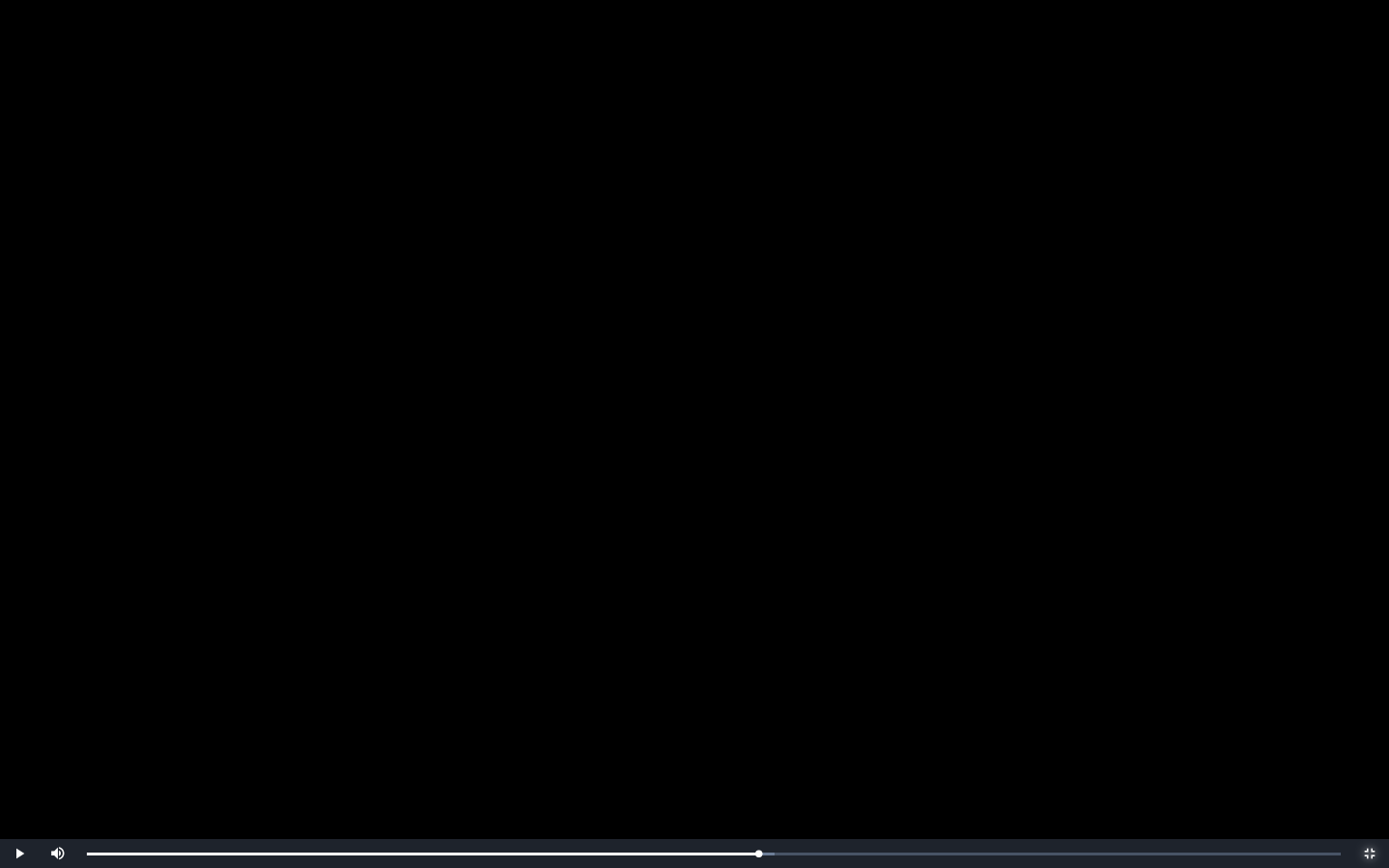 click at bounding box center [1370, 854] 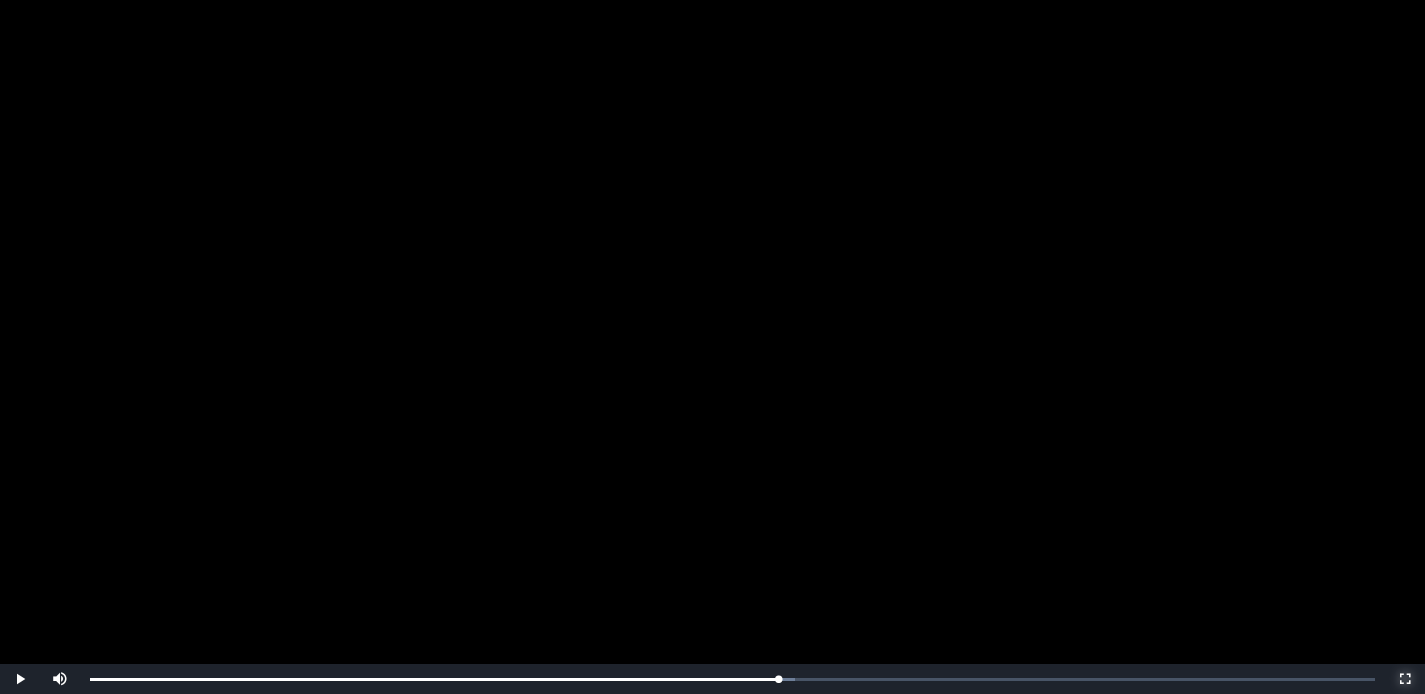 scroll, scrollTop: 355, scrollLeft: 0, axis: vertical 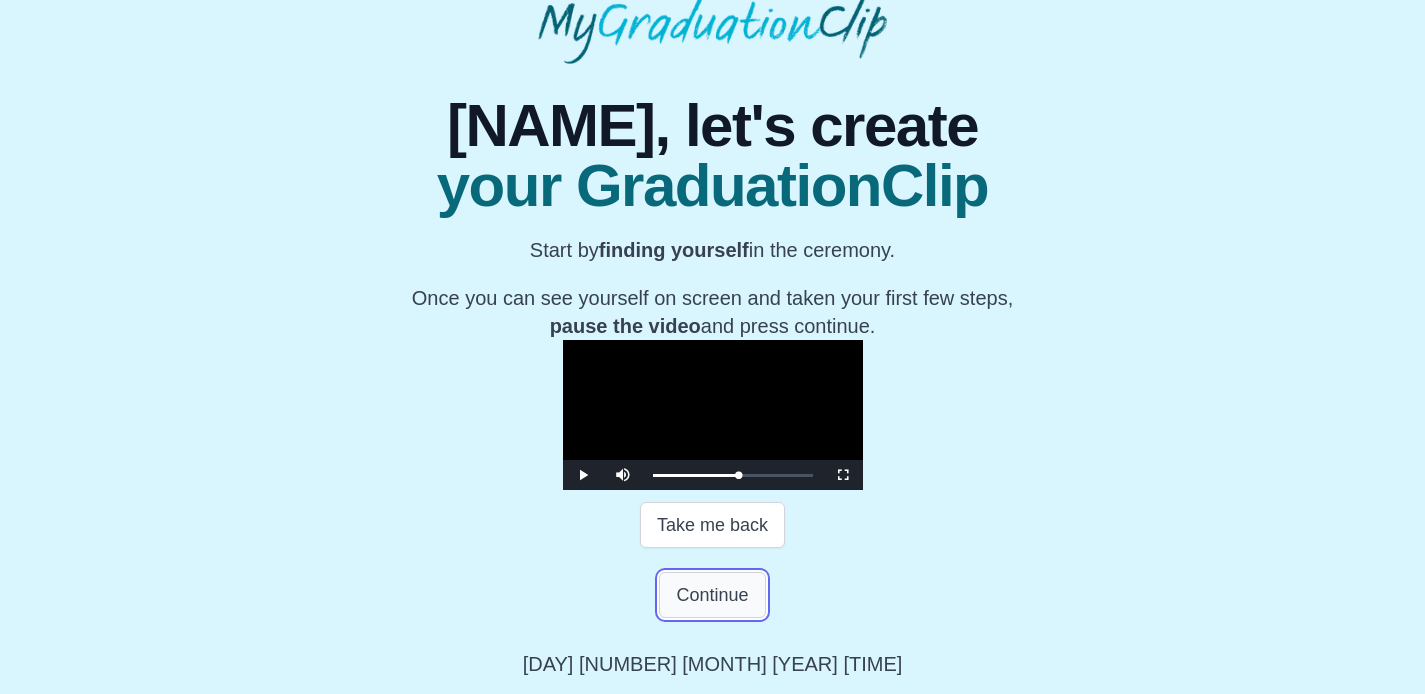 click on "Continue" at bounding box center (712, 595) 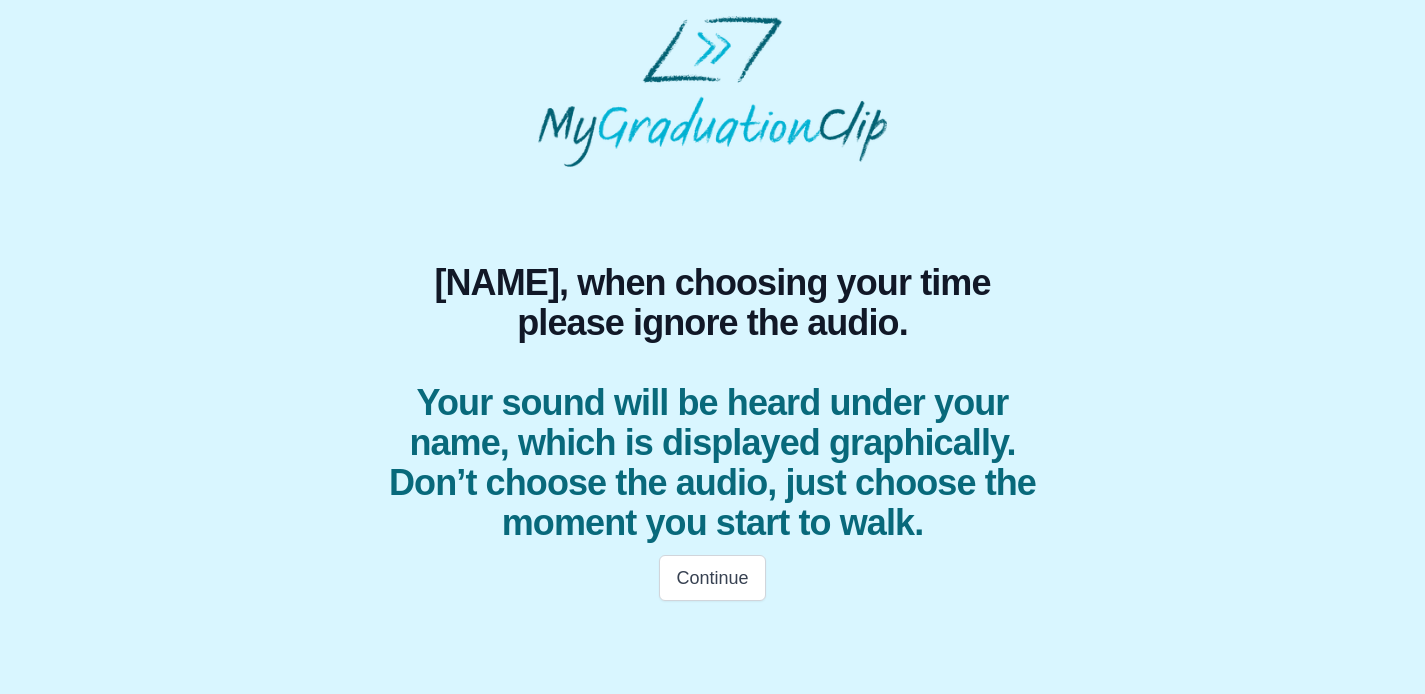 scroll, scrollTop: 0, scrollLeft: 0, axis: both 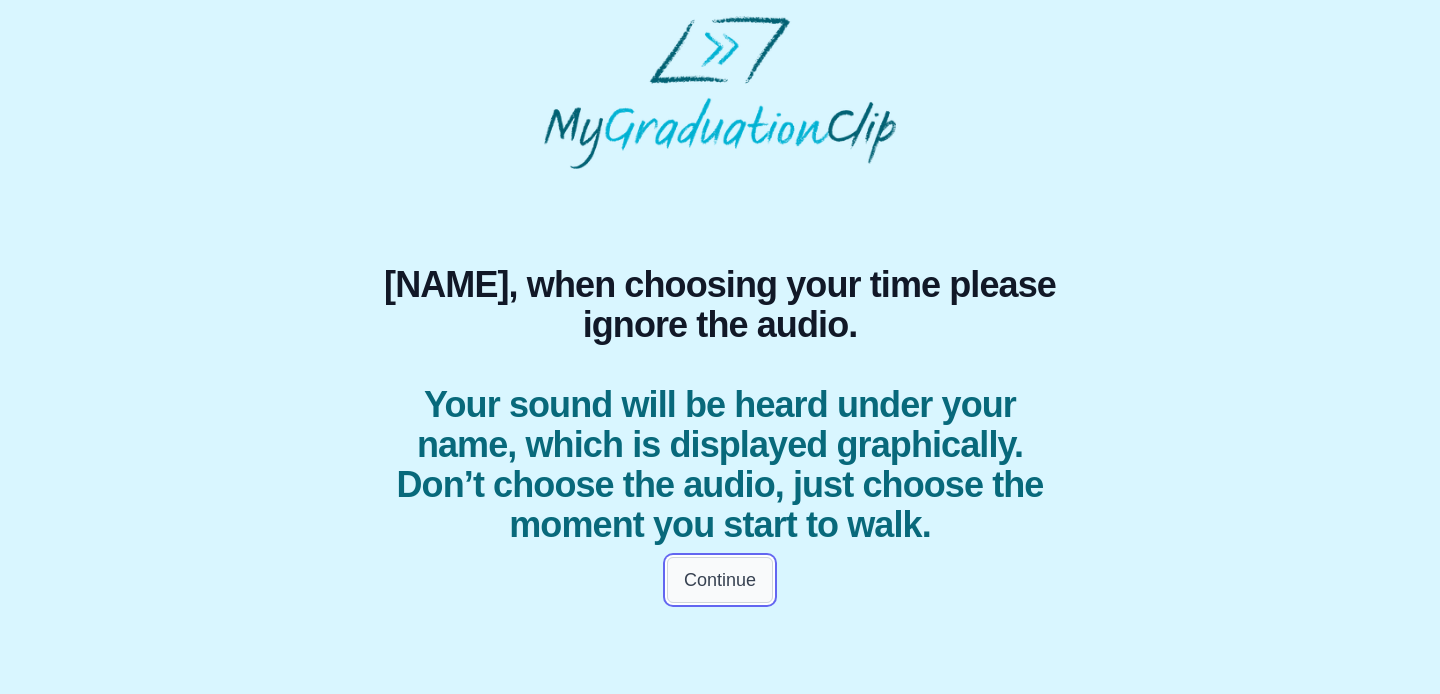 click on "Continue" at bounding box center [720, 580] 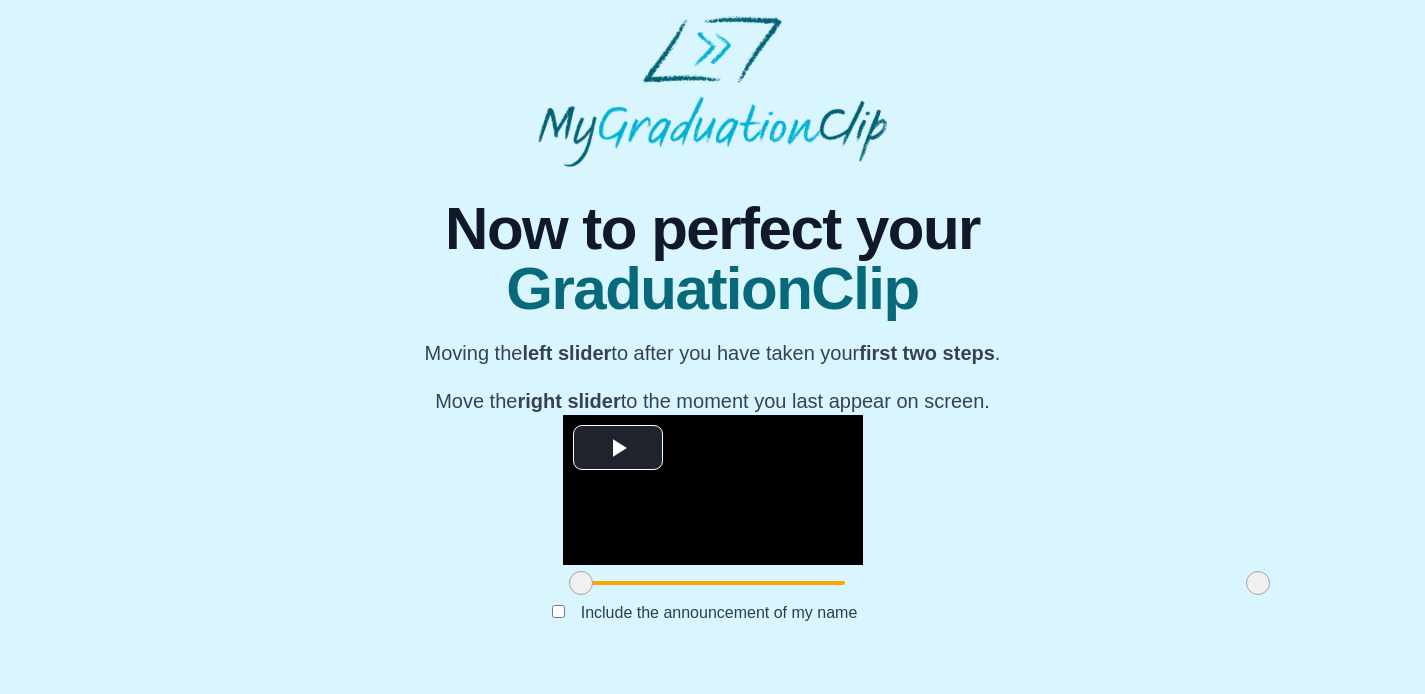 scroll, scrollTop: 231, scrollLeft: 0, axis: vertical 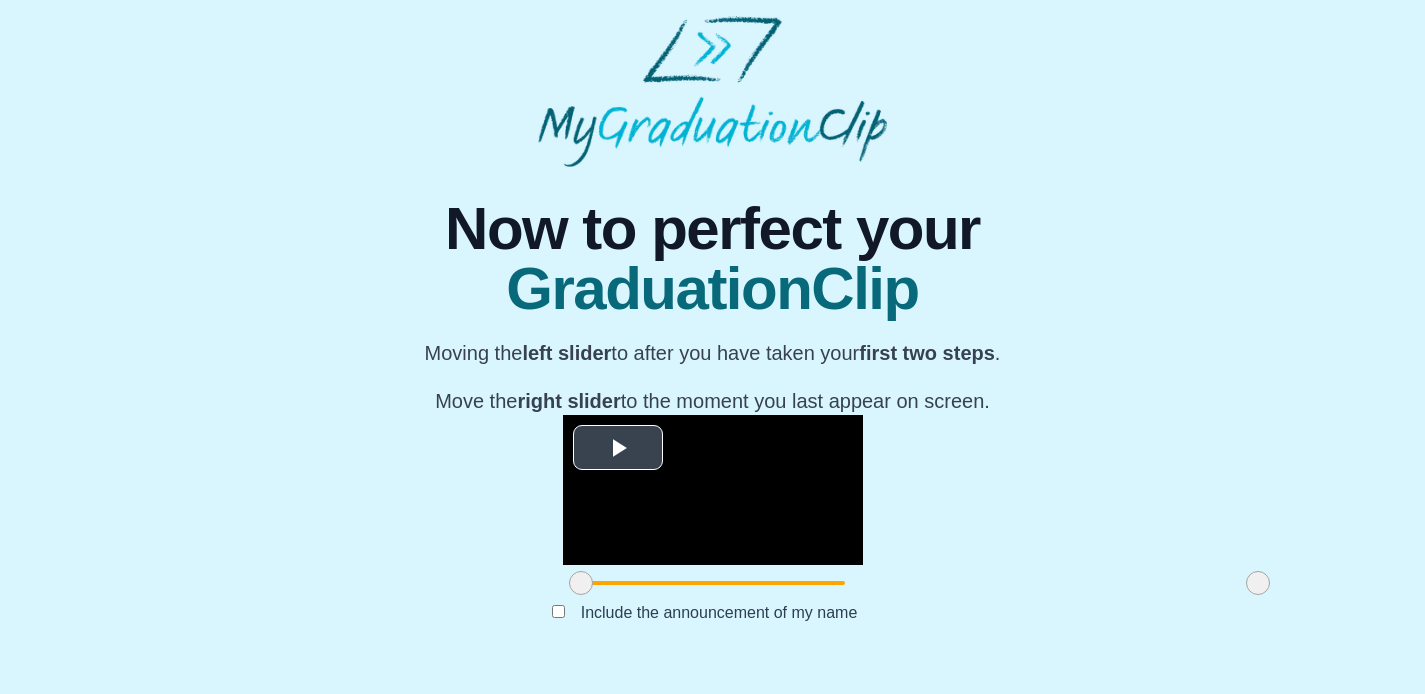 click at bounding box center [618, 448] 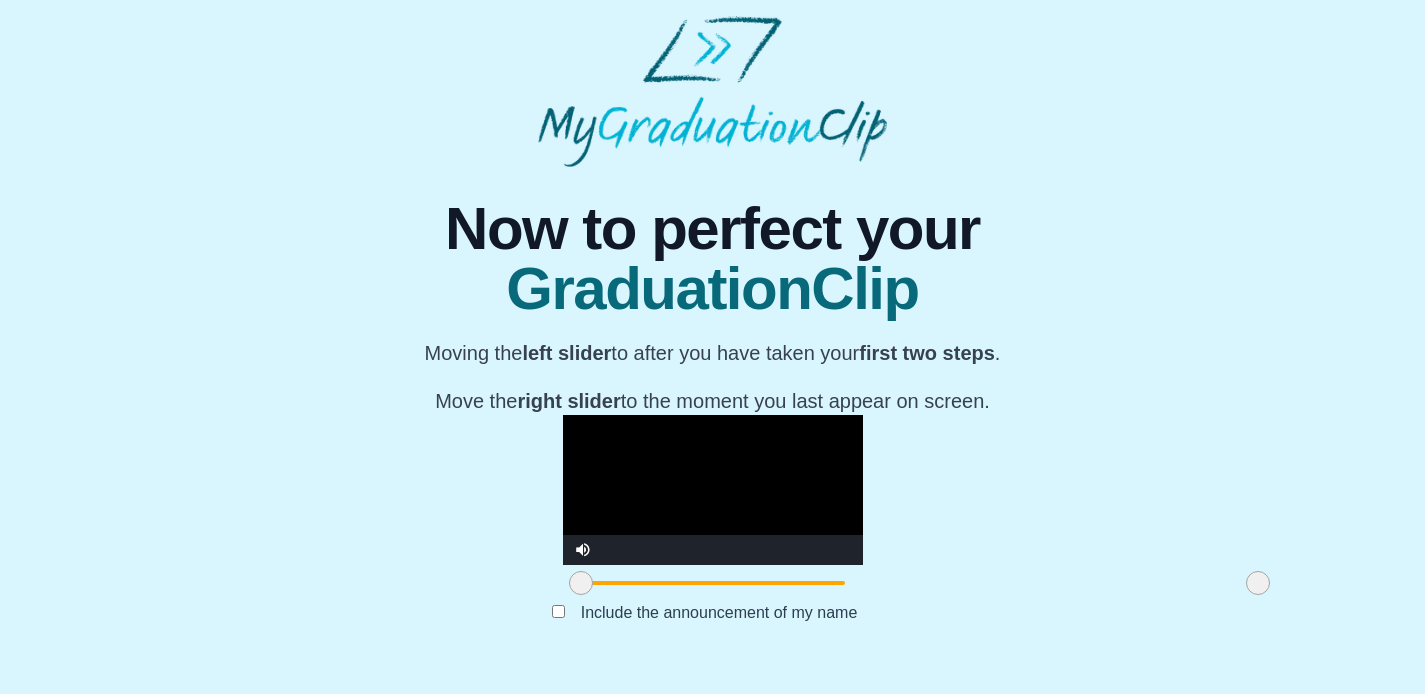 scroll, scrollTop: 237, scrollLeft: 0, axis: vertical 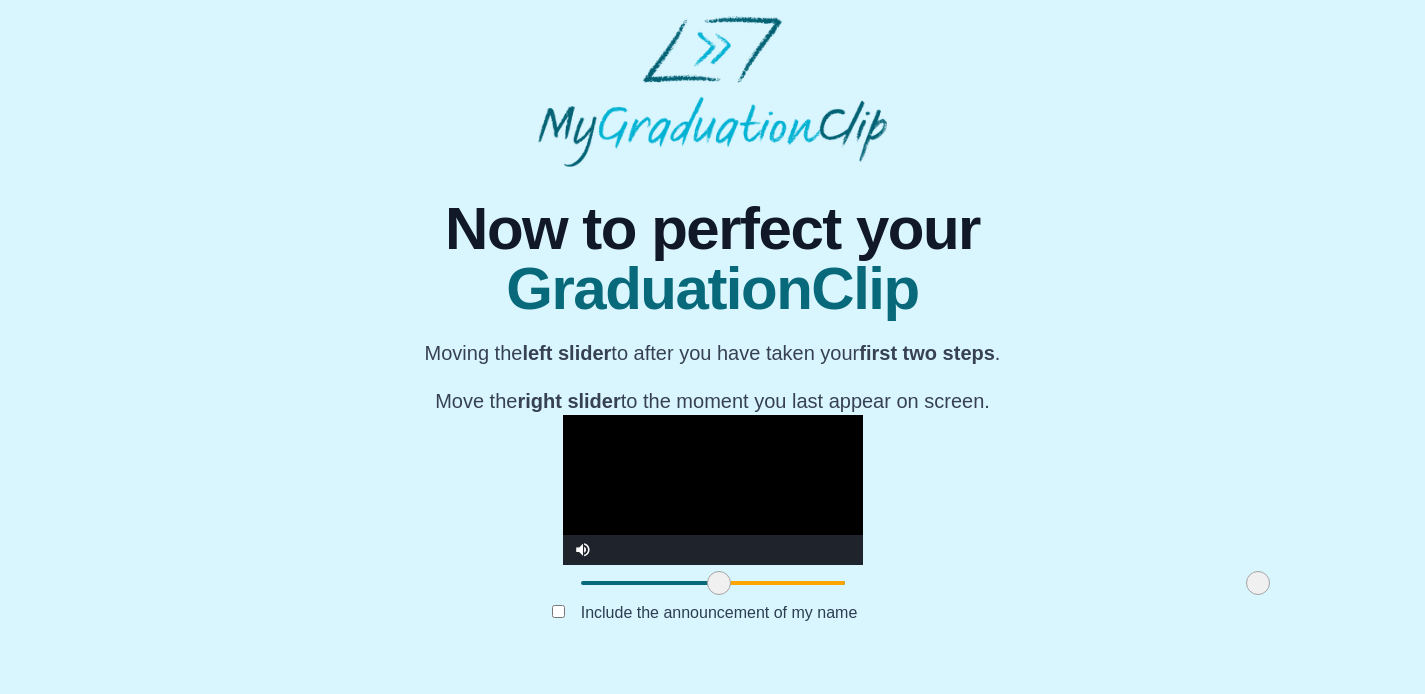 drag, startPoint x: 371, startPoint y: 595, endPoint x: 509, endPoint y: 601, distance: 138.13037 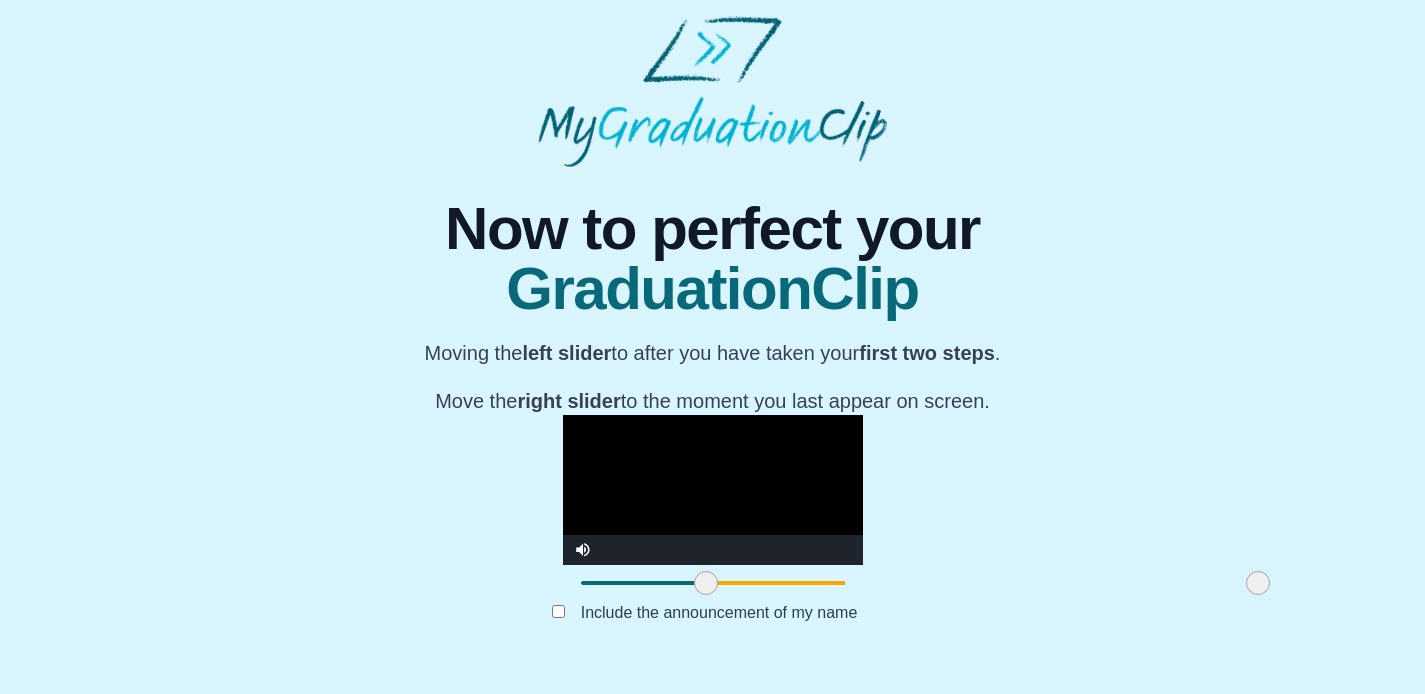 drag, startPoint x: 506, startPoint y: 601, endPoint x: 493, endPoint y: 608, distance: 14.764823 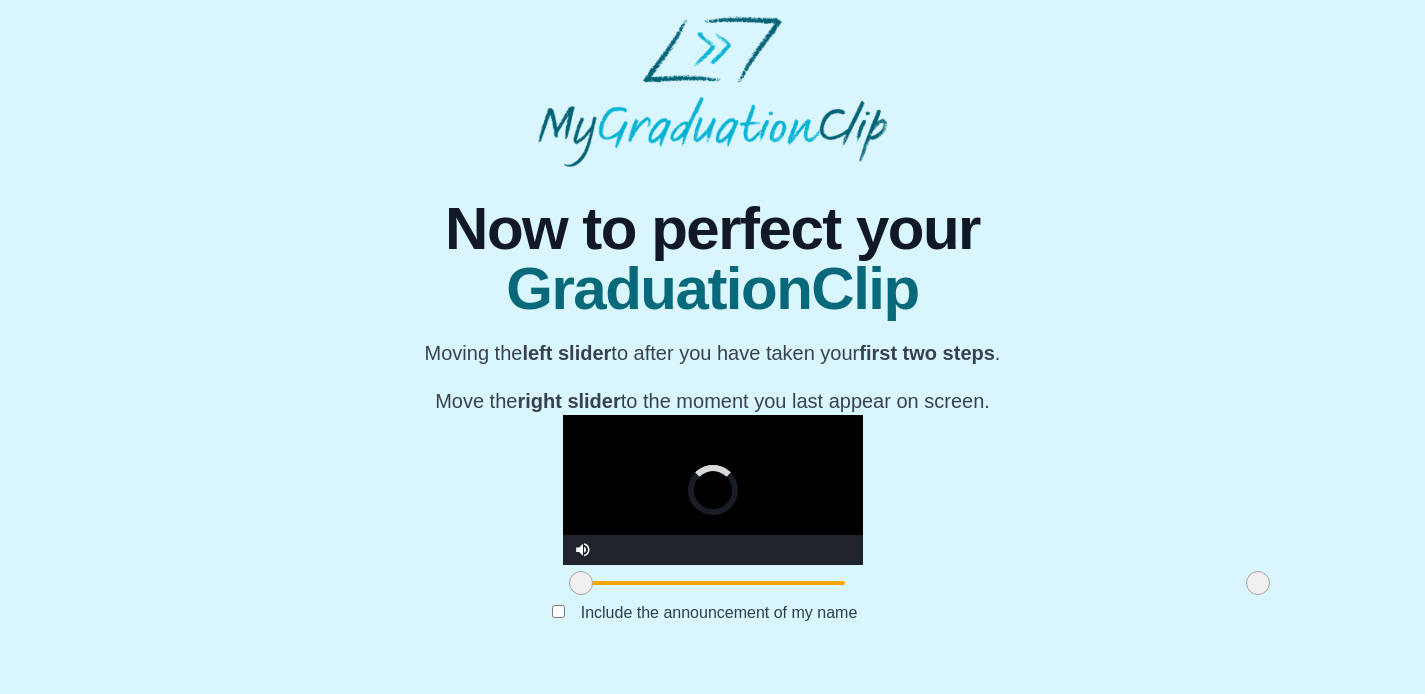 drag, startPoint x: 495, startPoint y: 597, endPoint x: 289, endPoint y: 604, distance: 206.1189 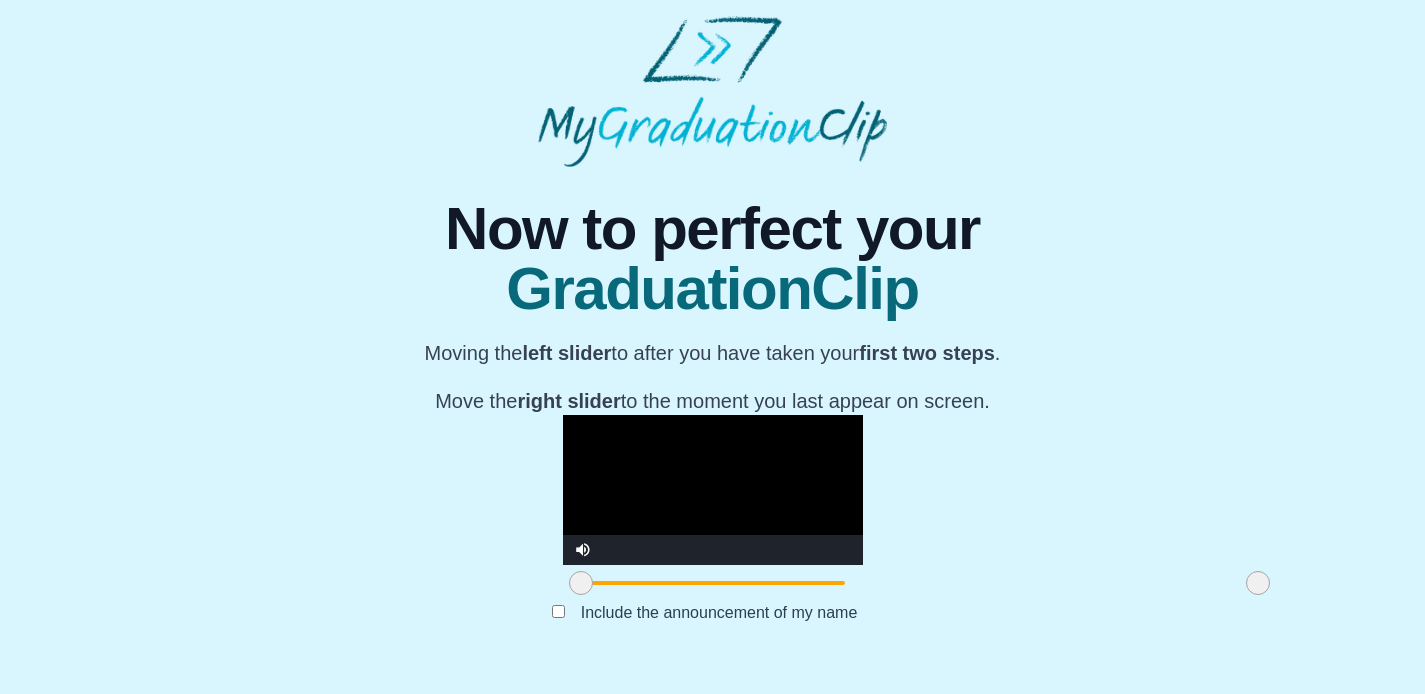 click at bounding box center (581, 583) 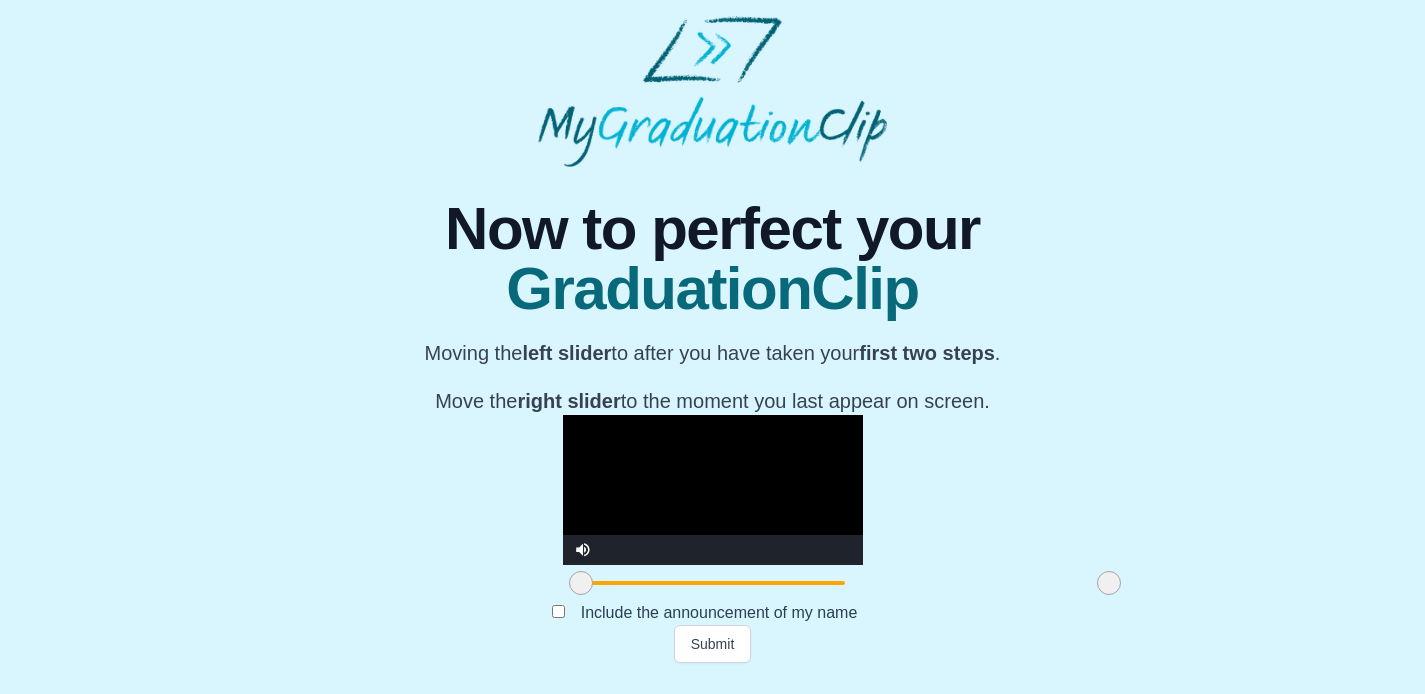 drag, startPoint x: 1050, startPoint y: 594, endPoint x: 900, endPoint y: 593, distance: 150.00333 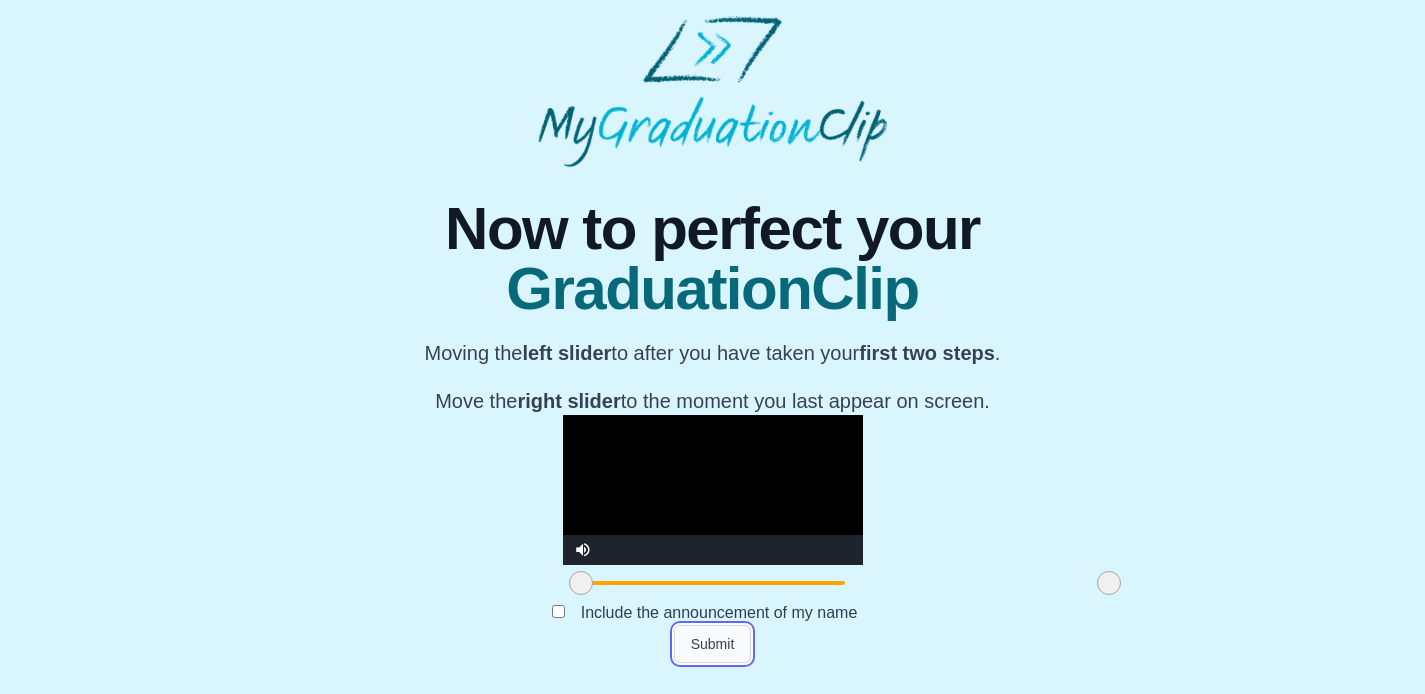 click on "Submit" at bounding box center [713, 644] 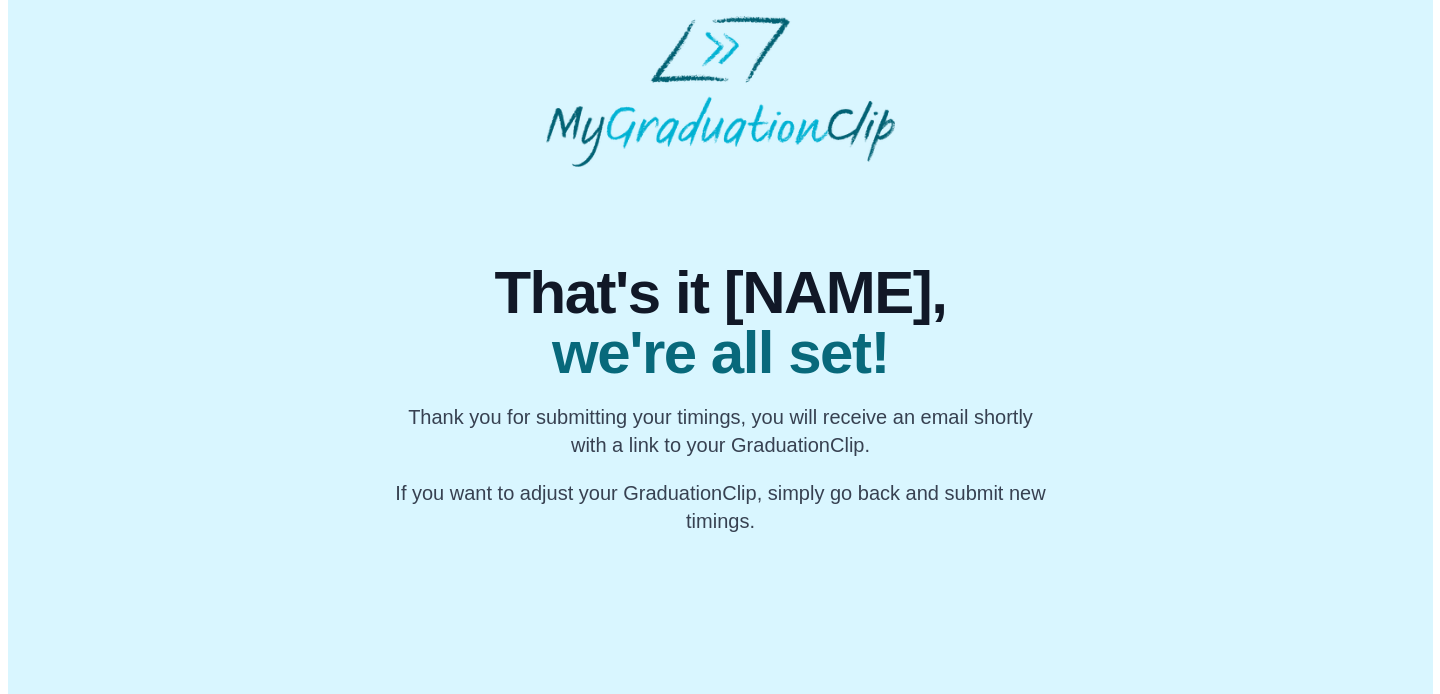 scroll, scrollTop: 0, scrollLeft: 0, axis: both 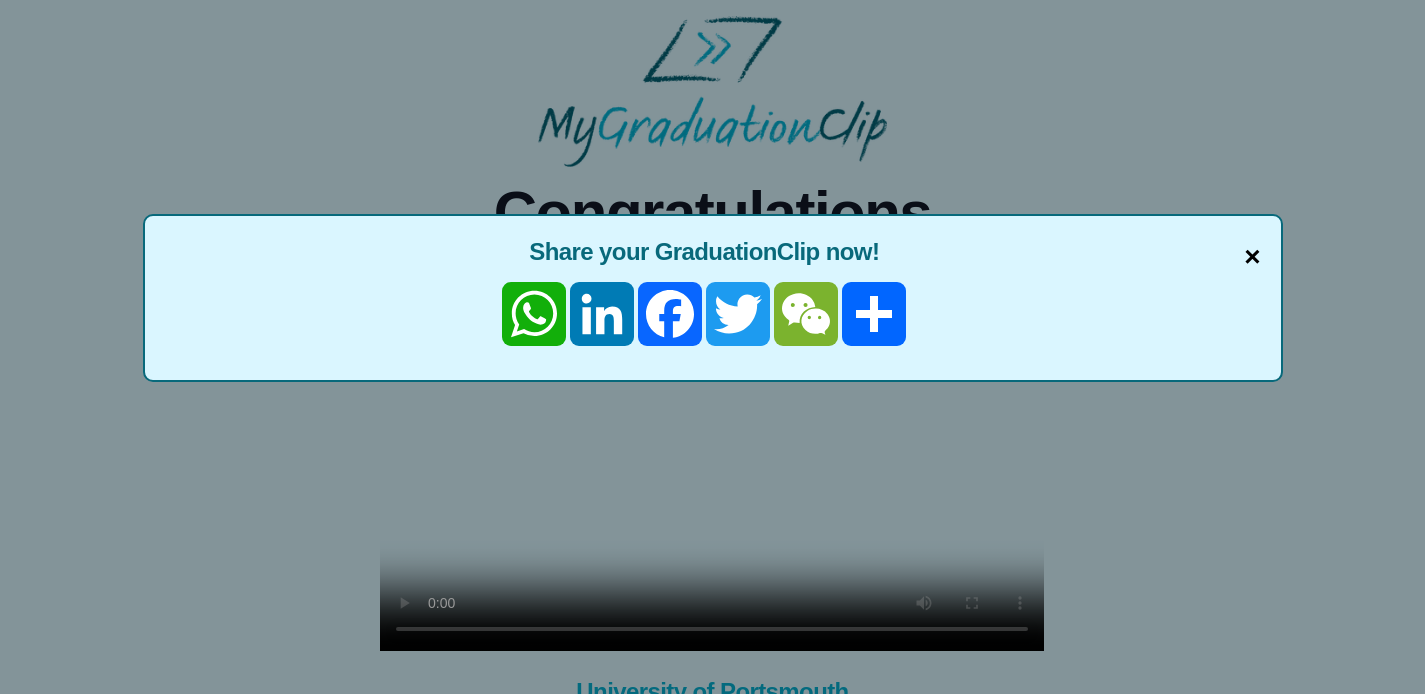 click on "×" at bounding box center (1252, 257) 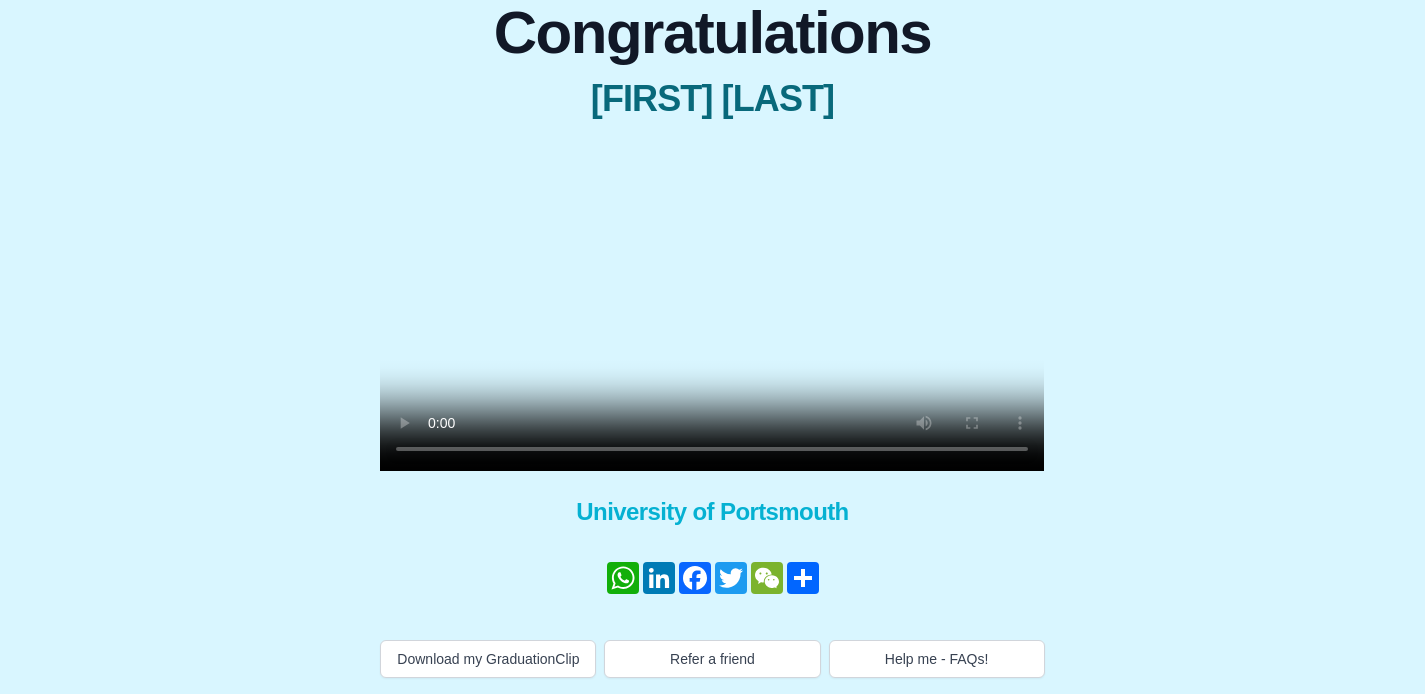 scroll, scrollTop: 241, scrollLeft: 0, axis: vertical 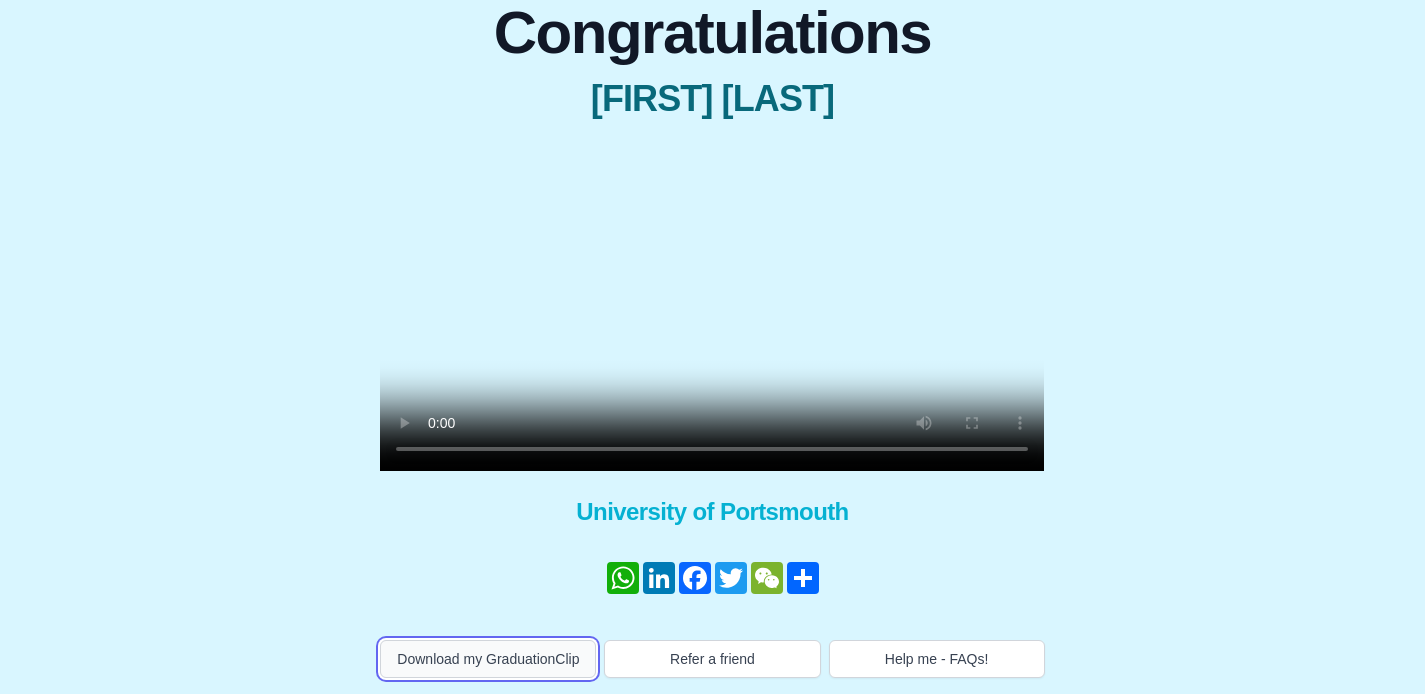 click on "Download my GraduationClip" at bounding box center (488, 659) 